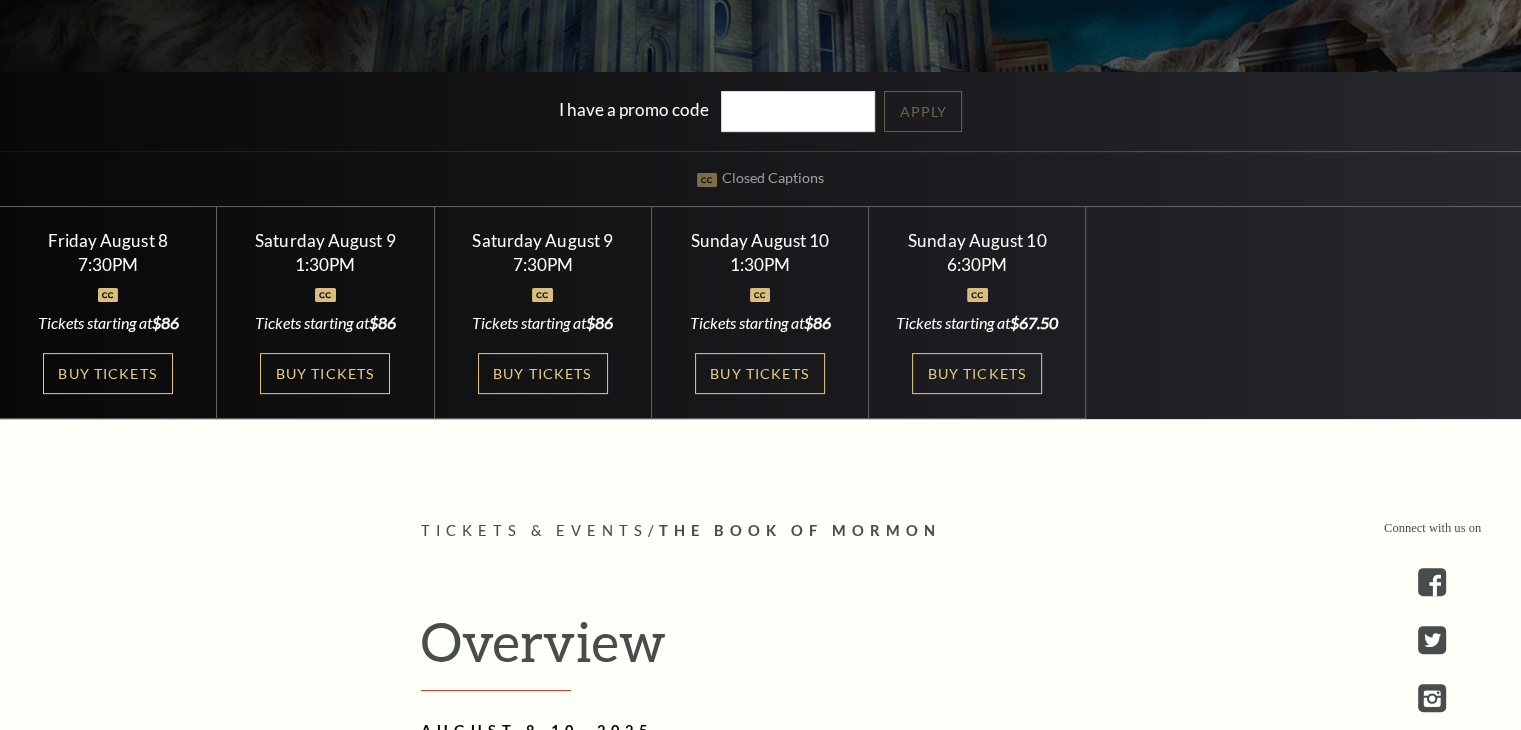 scroll, scrollTop: 500, scrollLeft: 0, axis: vertical 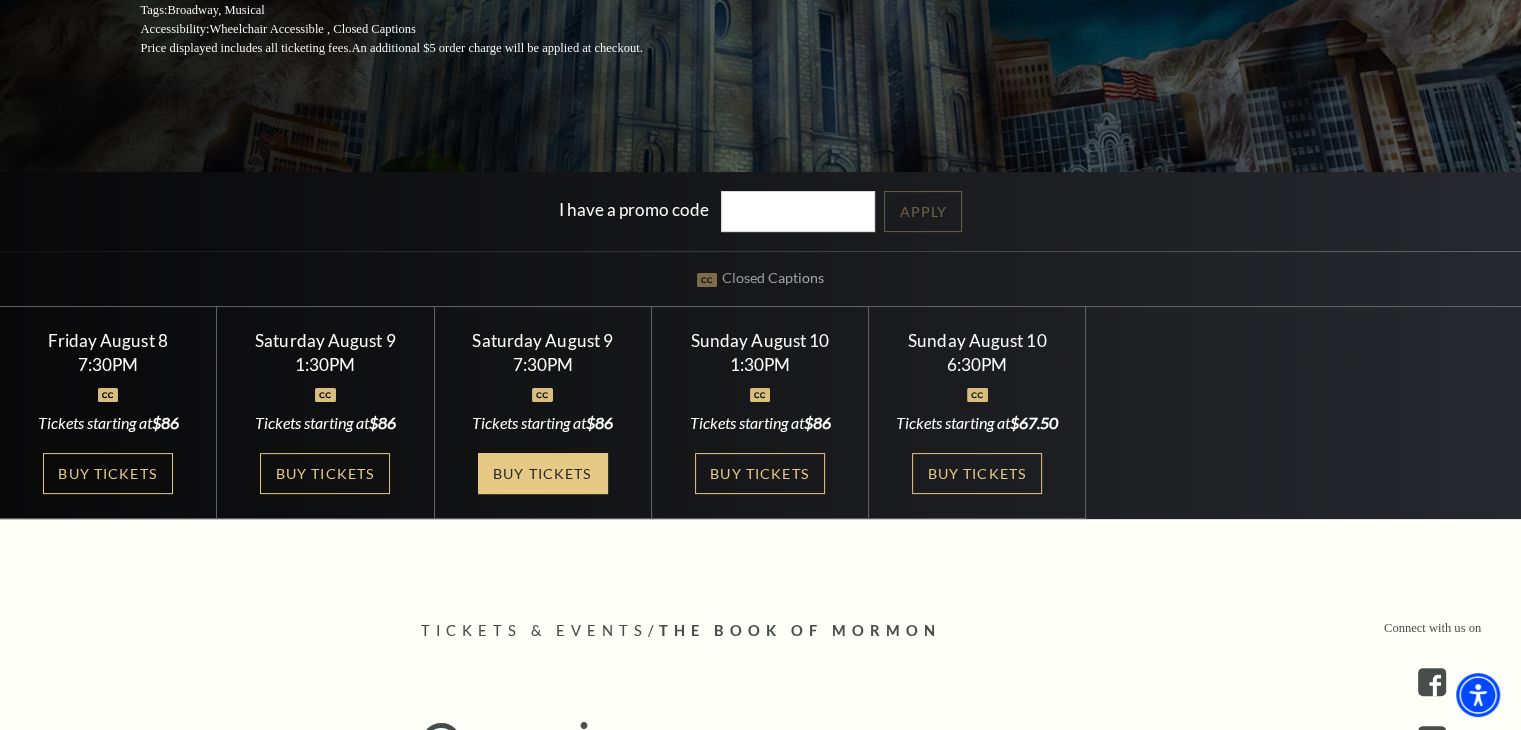 click on "Buy Tickets" at bounding box center [543, 473] 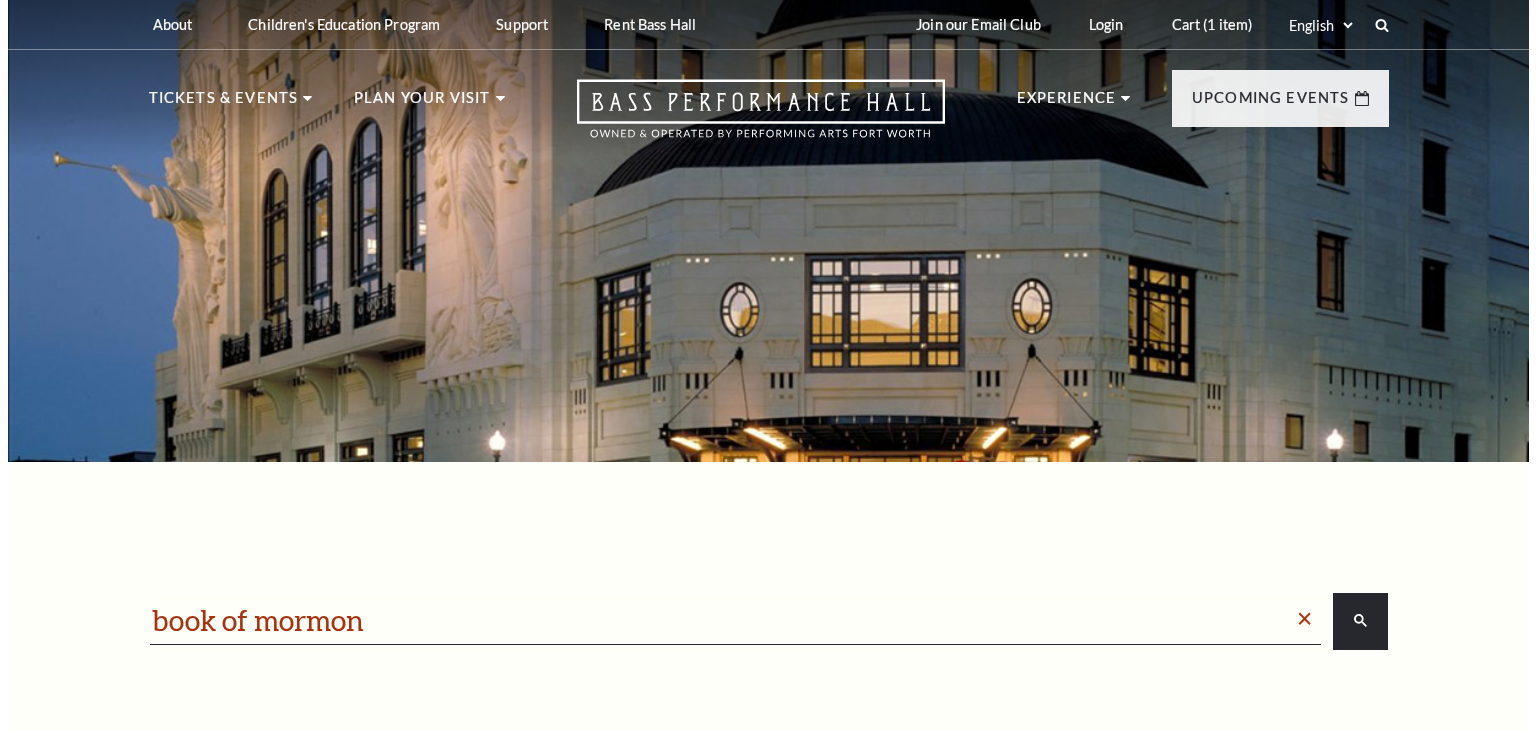 scroll, scrollTop: 0, scrollLeft: 0, axis: both 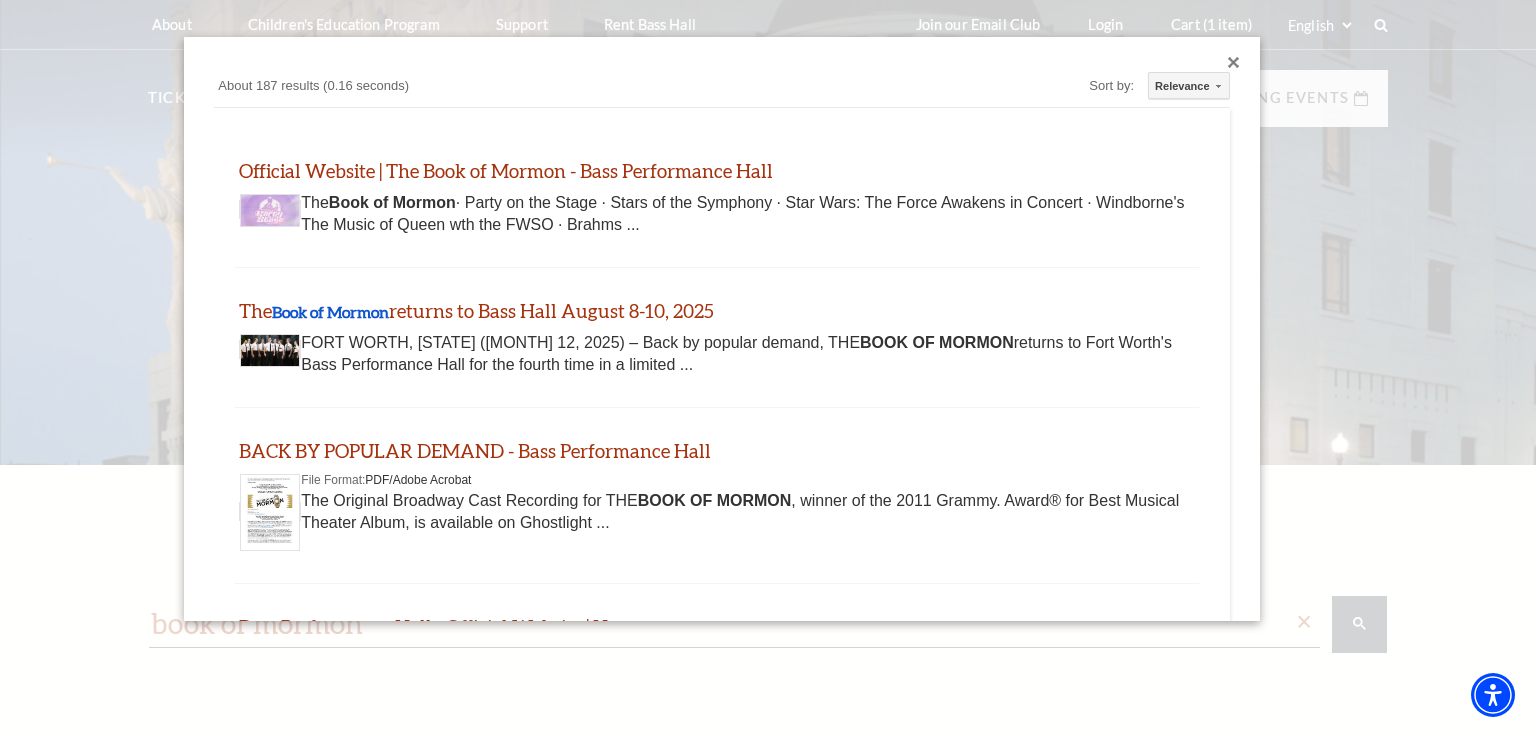 click at bounding box center (1234, 63) 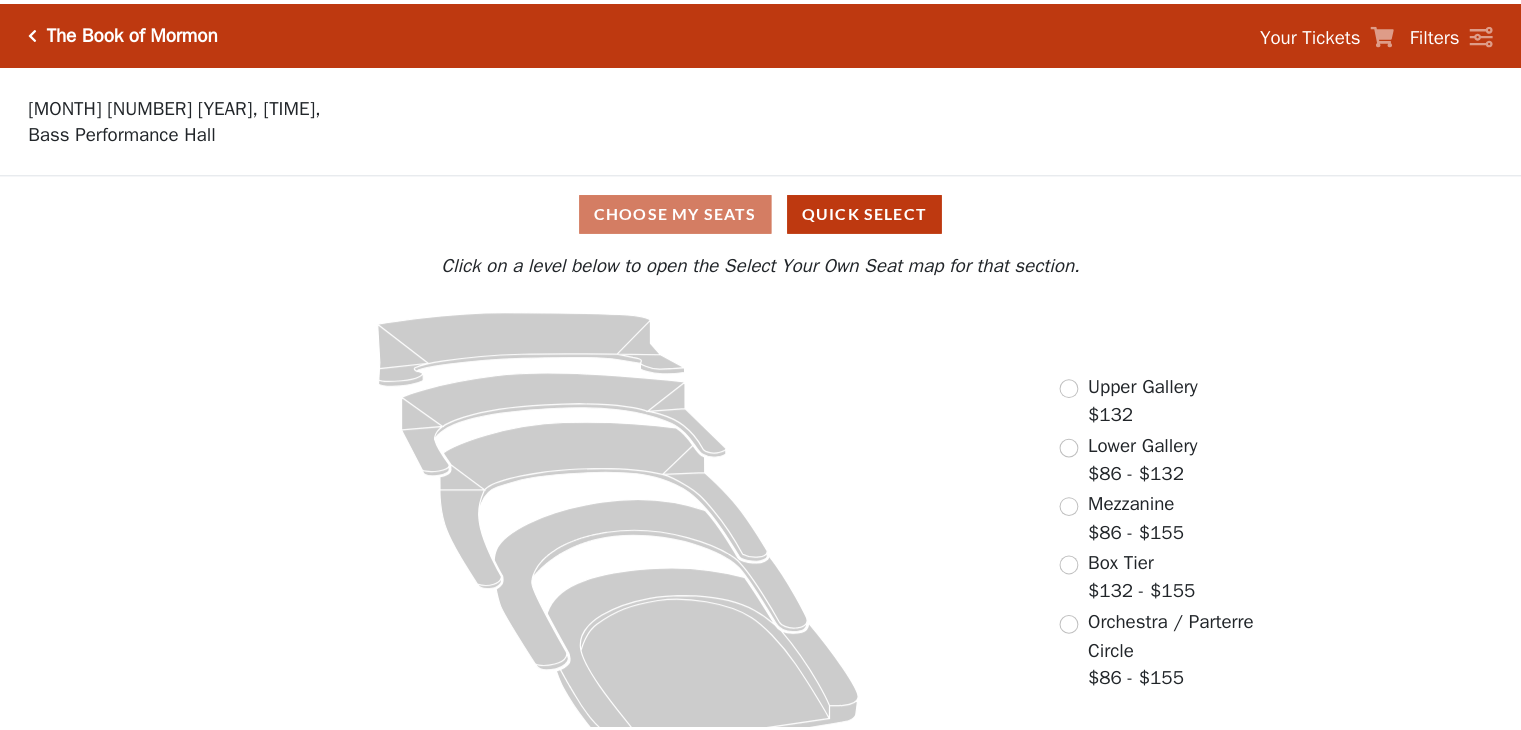 scroll, scrollTop: 0, scrollLeft: 0, axis: both 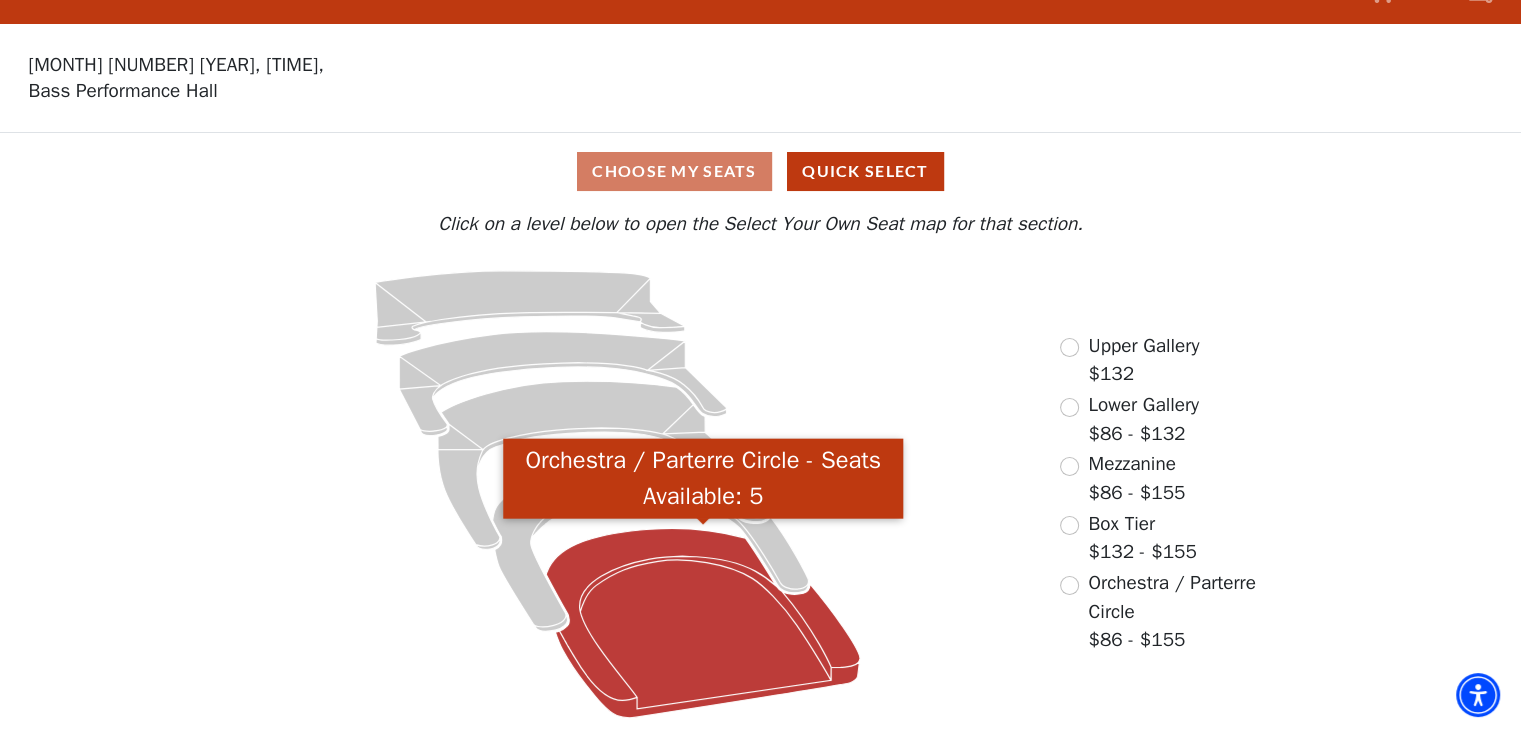 click 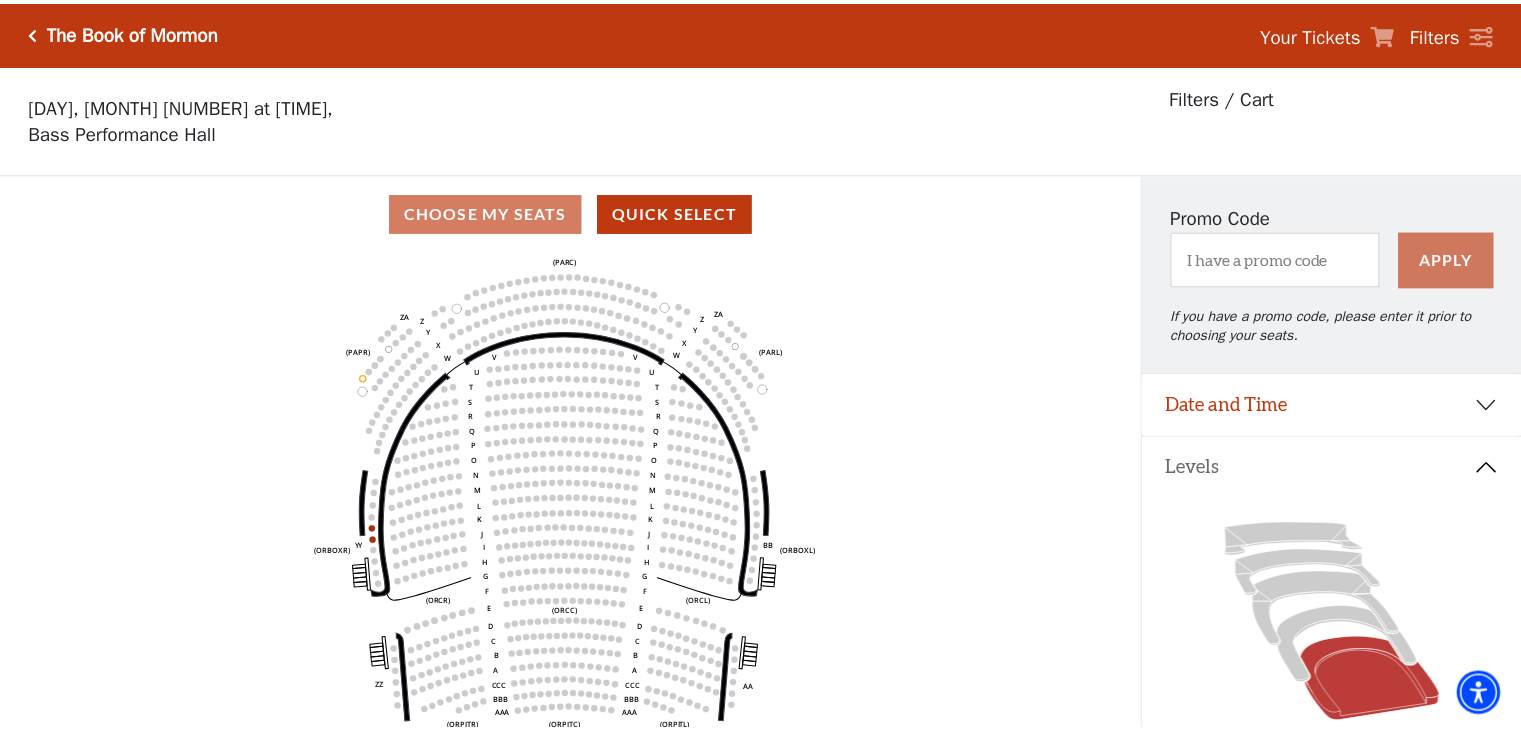 scroll, scrollTop: 92, scrollLeft: 0, axis: vertical 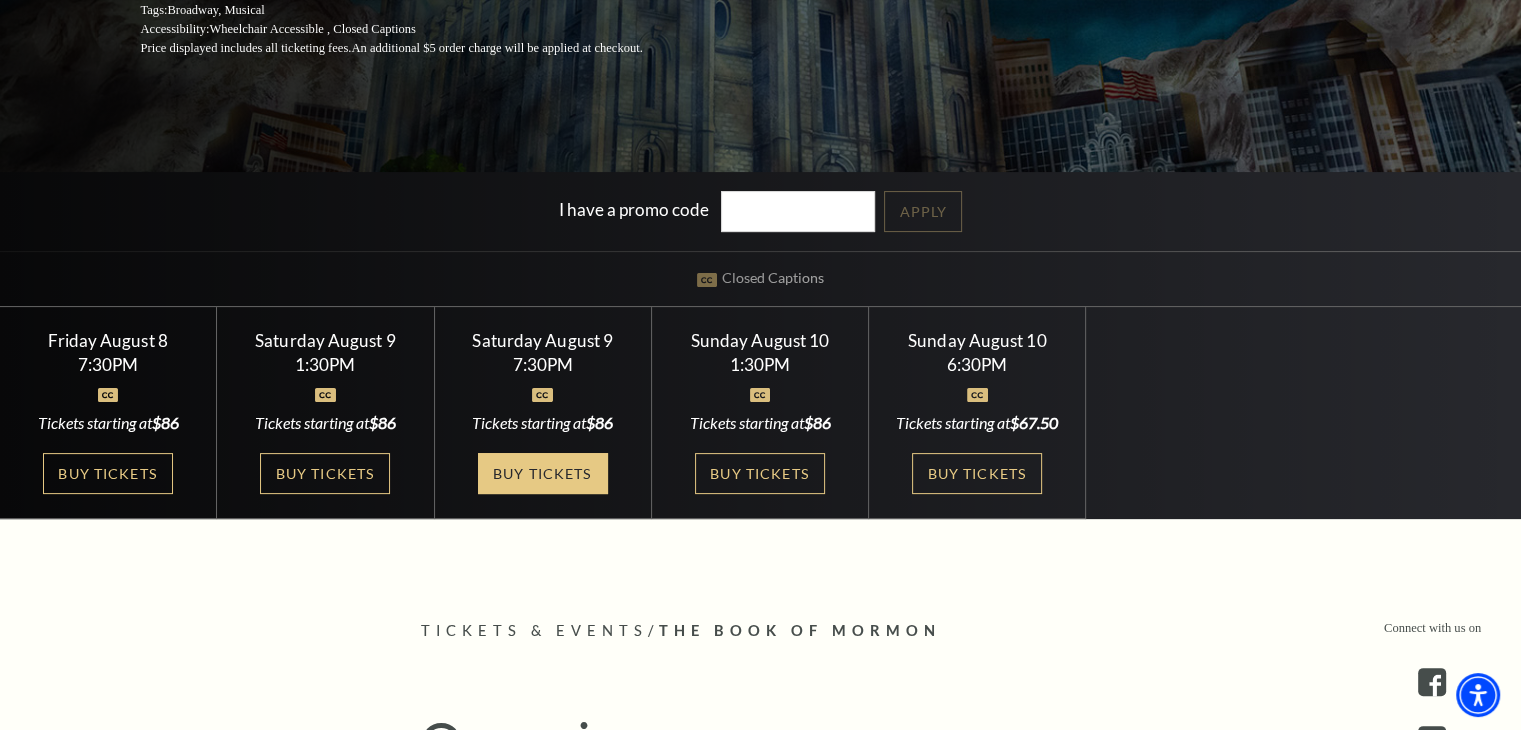 click on "Buy Tickets" at bounding box center [543, 473] 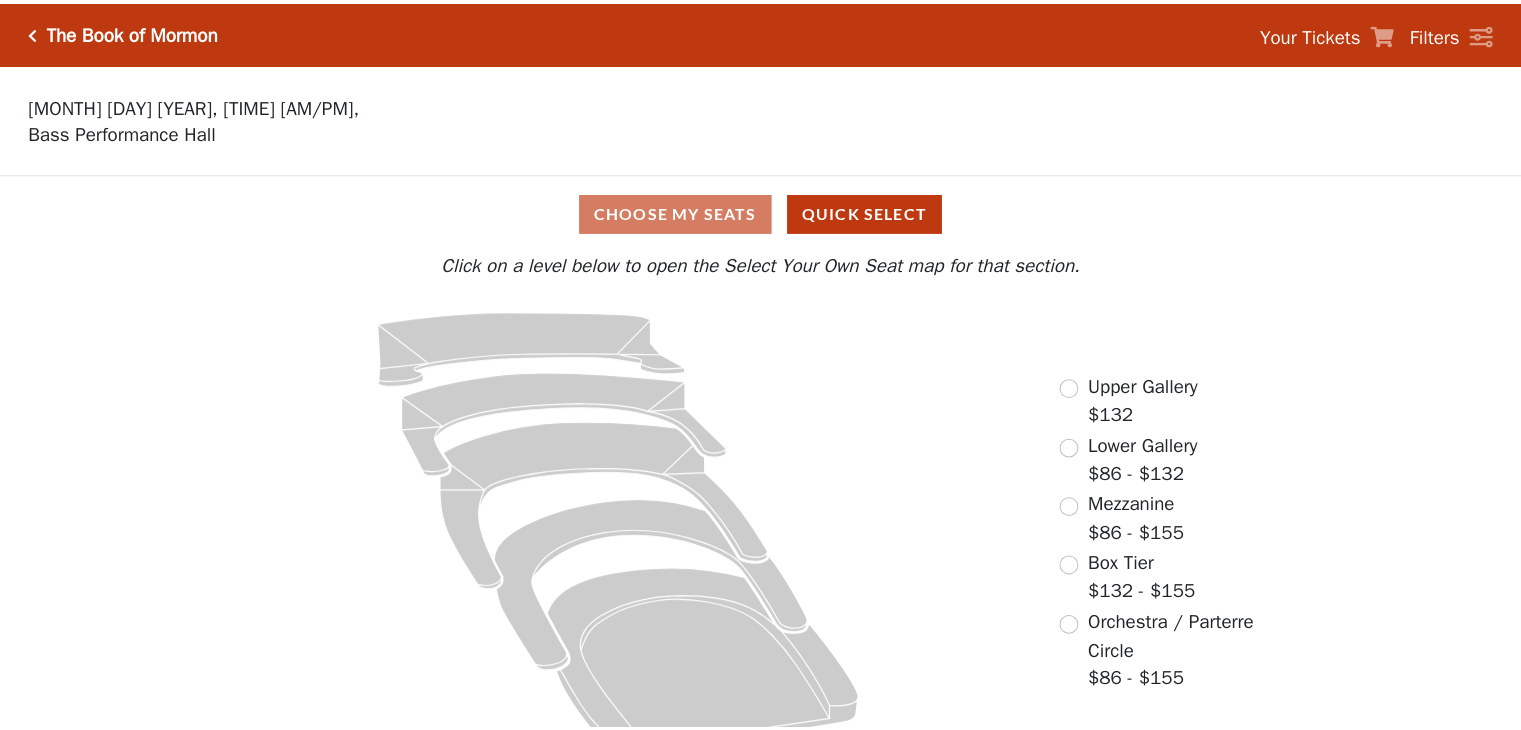 scroll, scrollTop: 0, scrollLeft: 0, axis: both 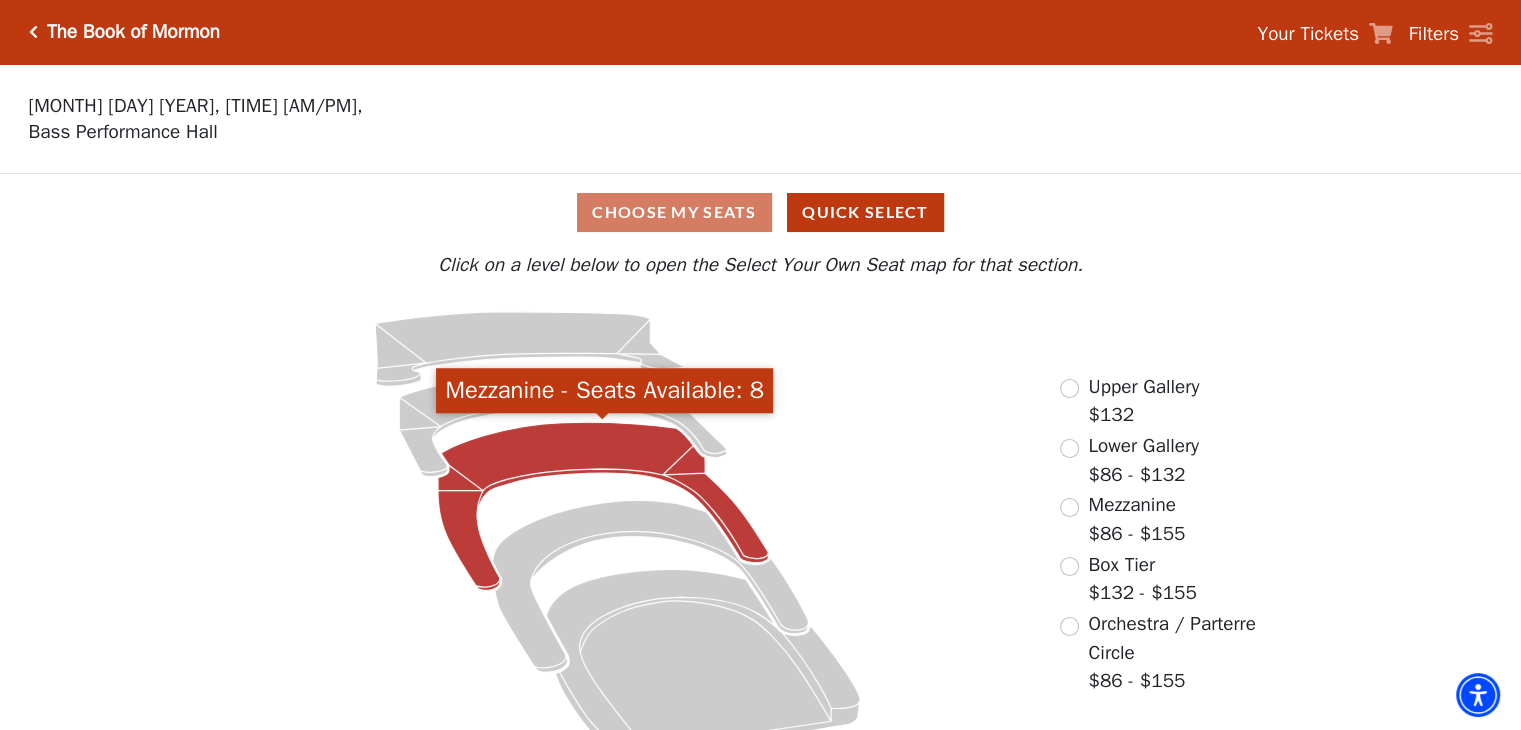 click 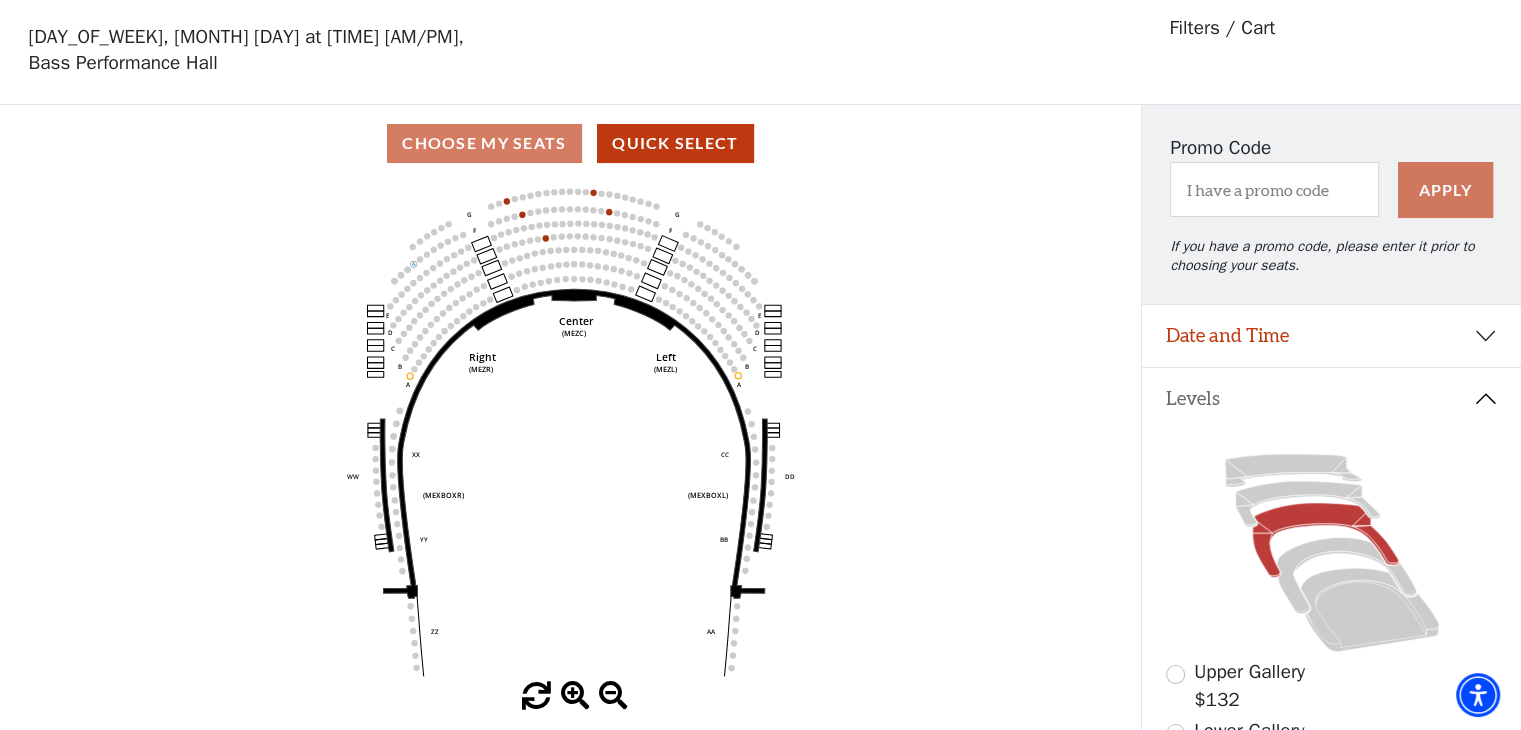 scroll, scrollTop: 92, scrollLeft: 0, axis: vertical 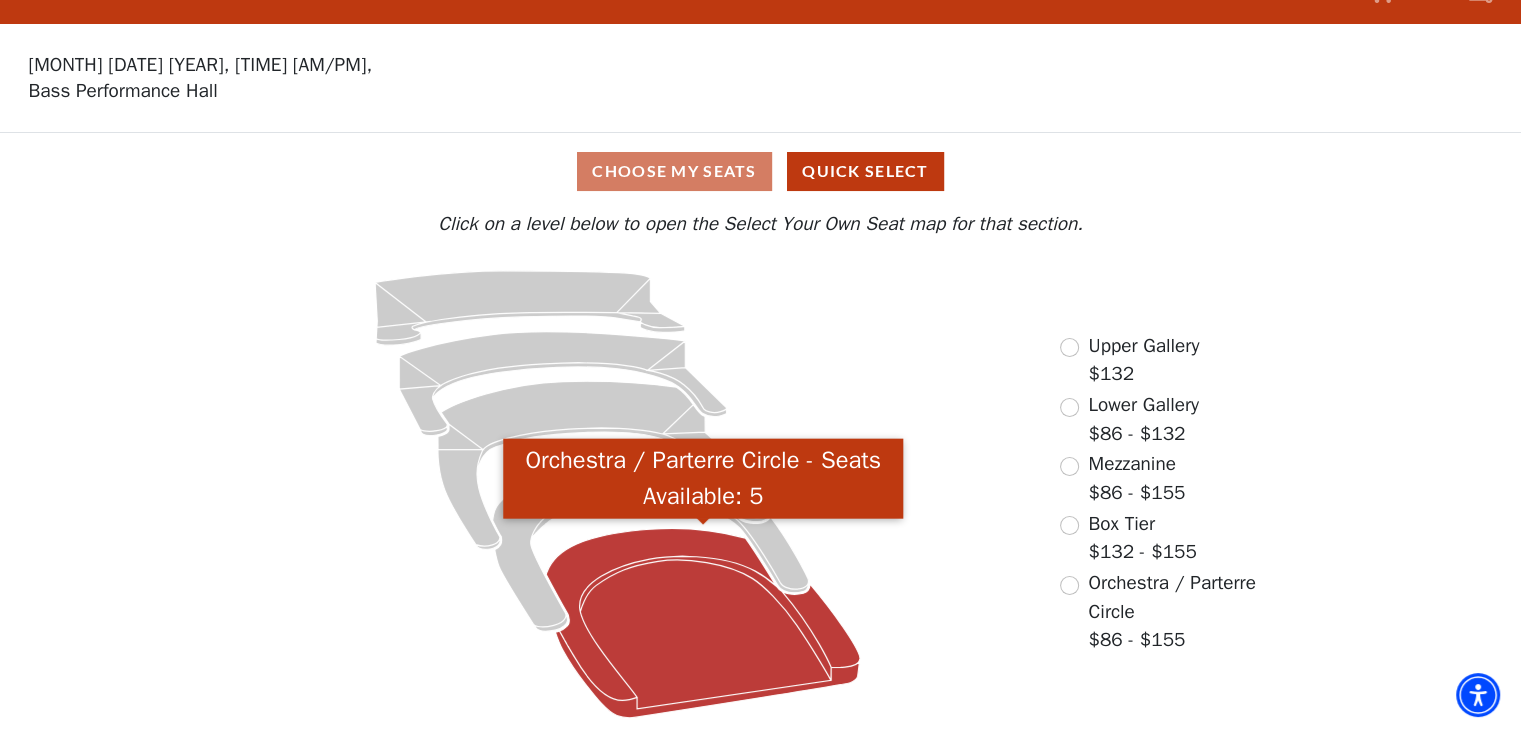 click 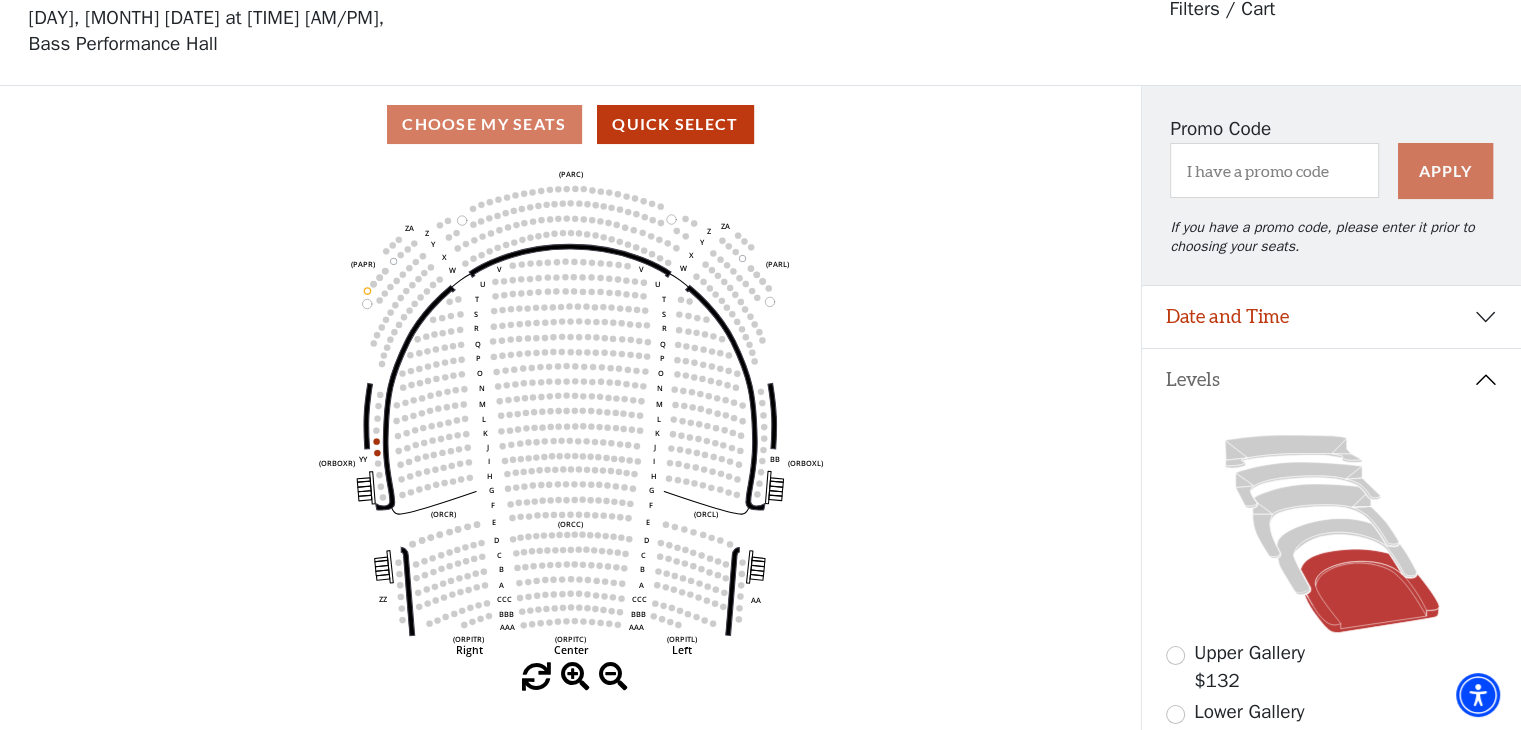 scroll, scrollTop: 92, scrollLeft: 0, axis: vertical 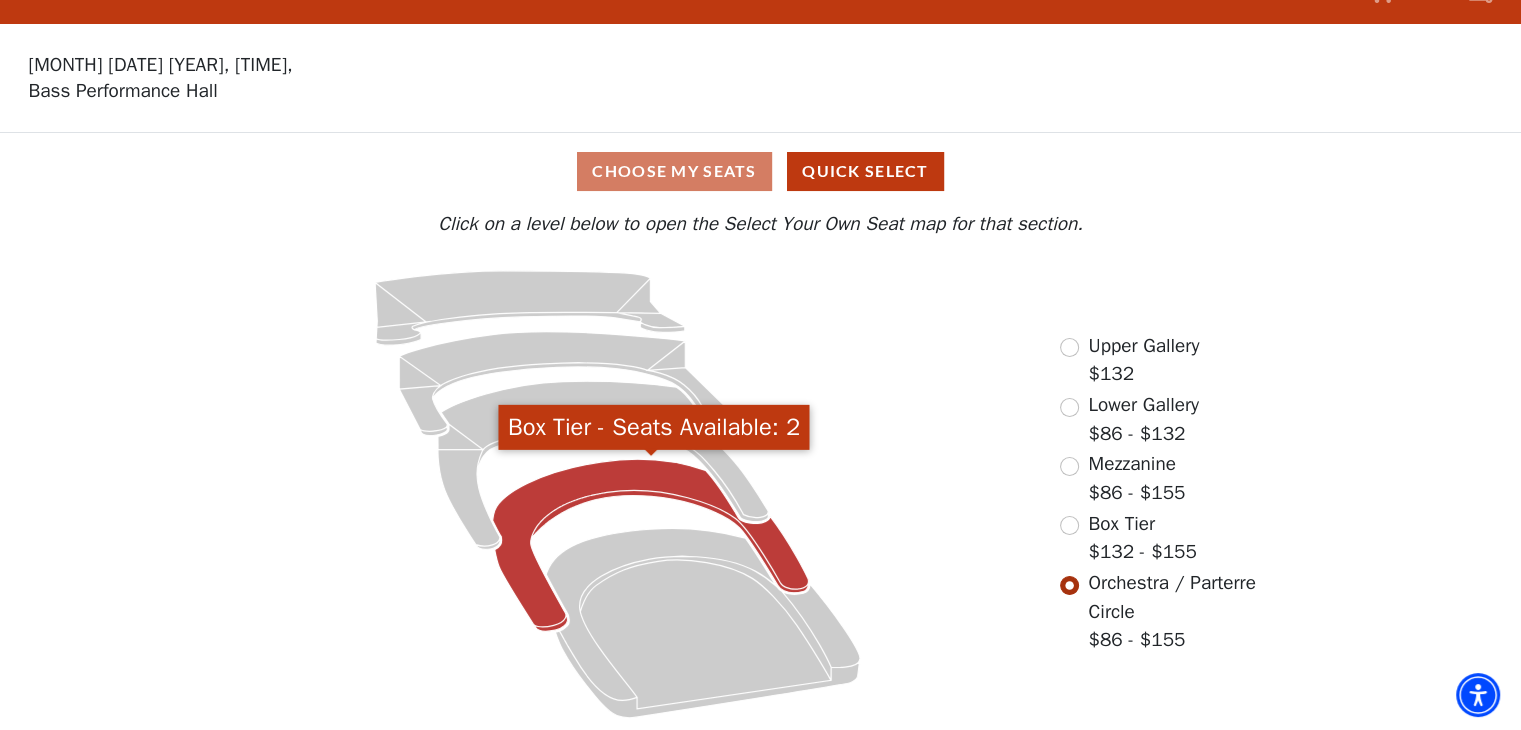 click 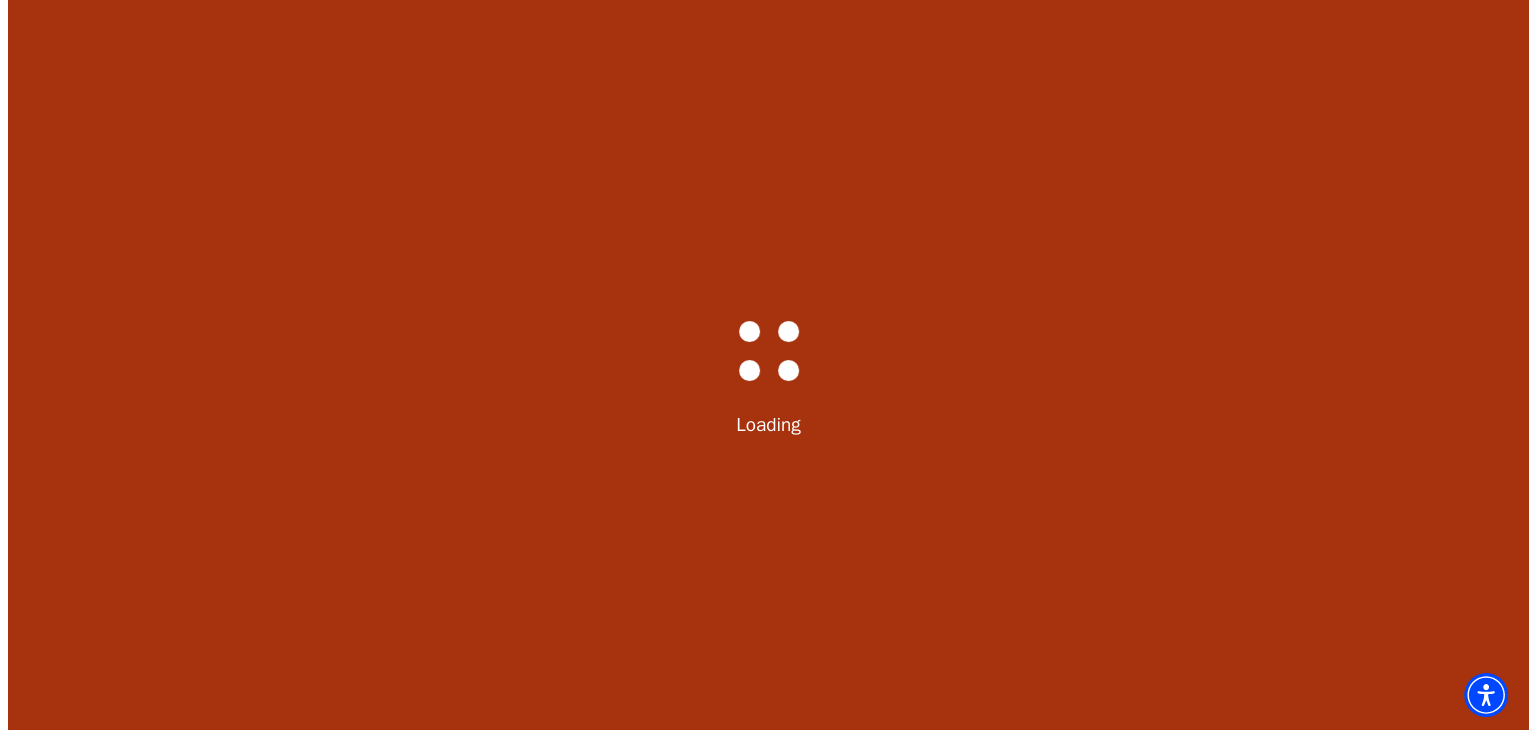 scroll, scrollTop: 0, scrollLeft: 0, axis: both 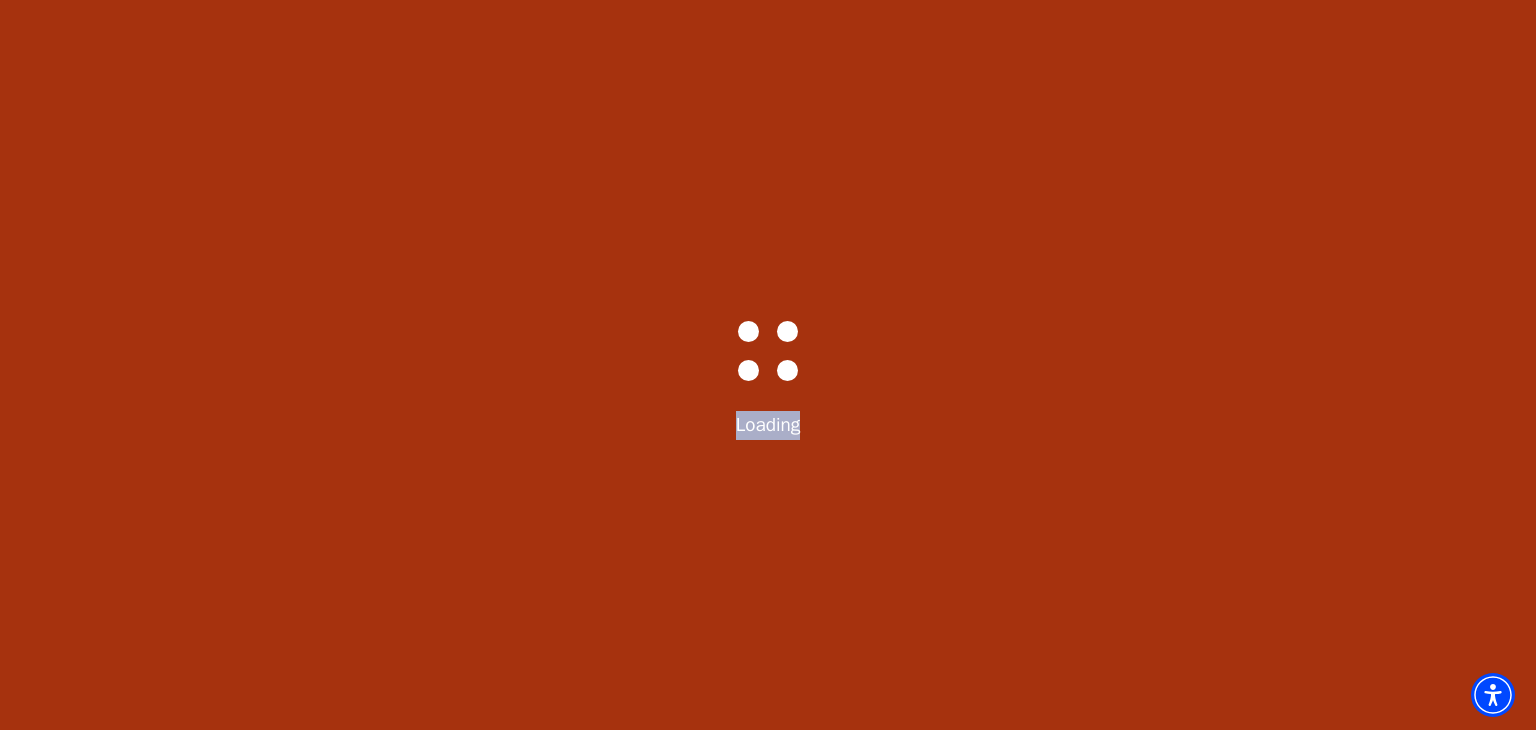 click on "Bass-Hall_Loader-Med-Gray   Loading" at bounding box center (768, 365) 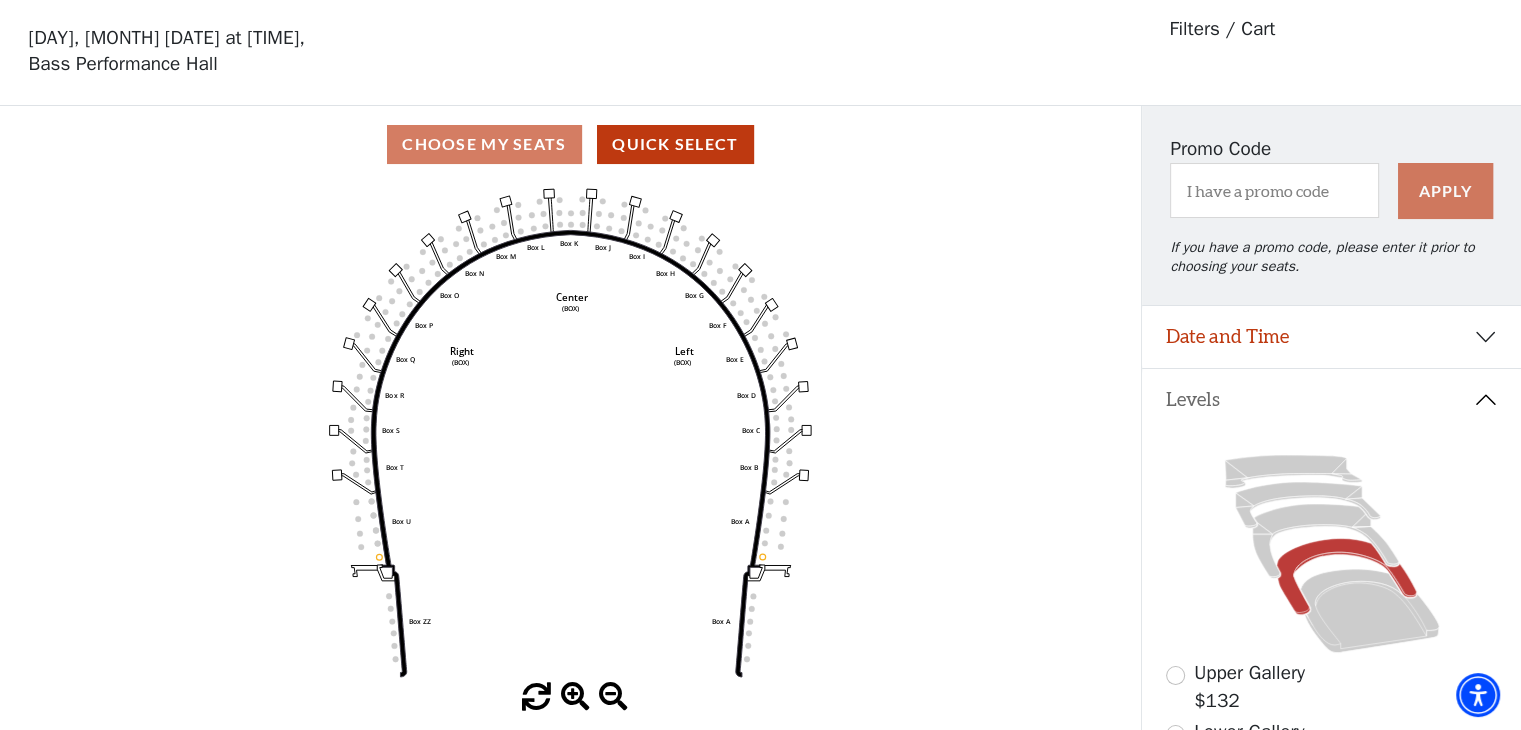 scroll, scrollTop: 92, scrollLeft: 0, axis: vertical 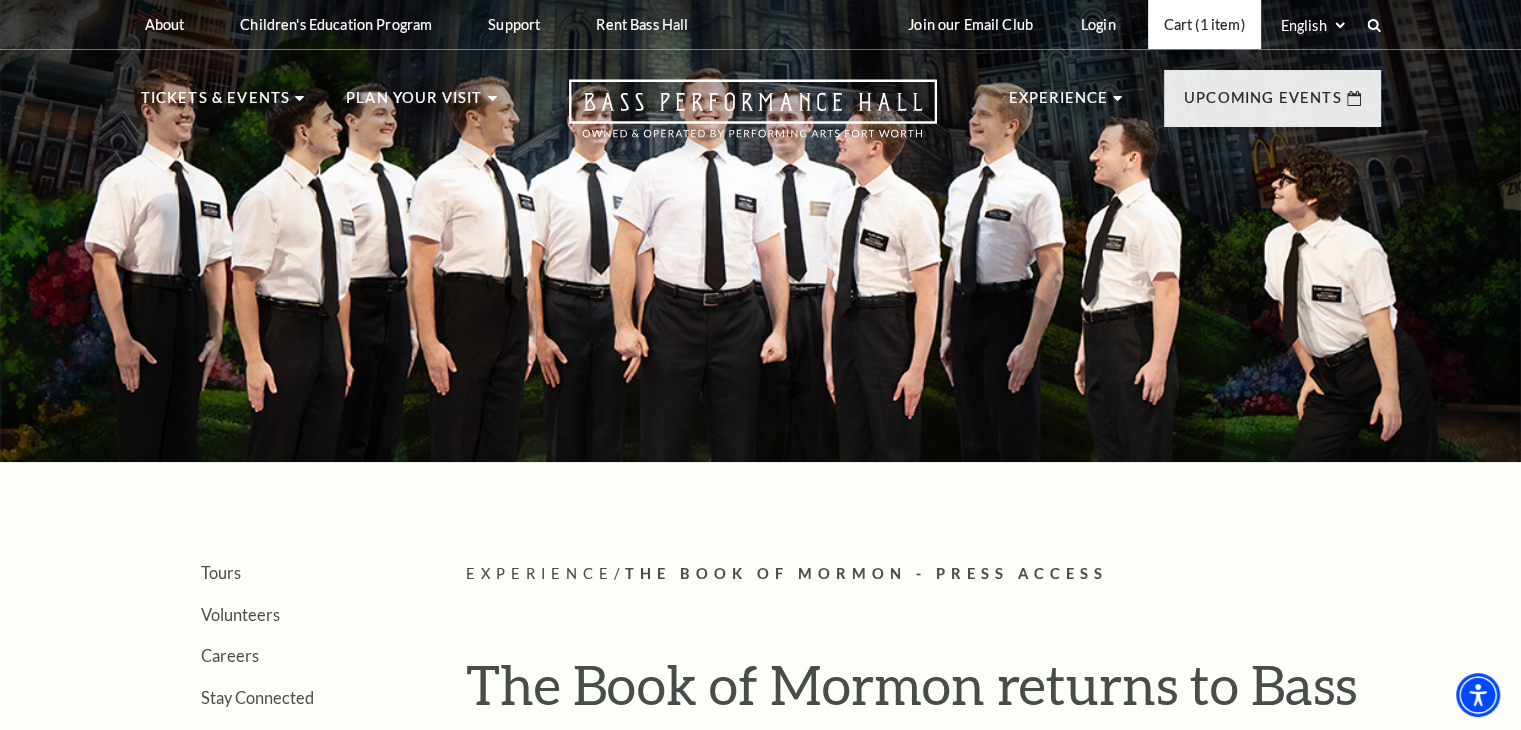 click on "Cart (1 item)" at bounding box center [1204, 24] 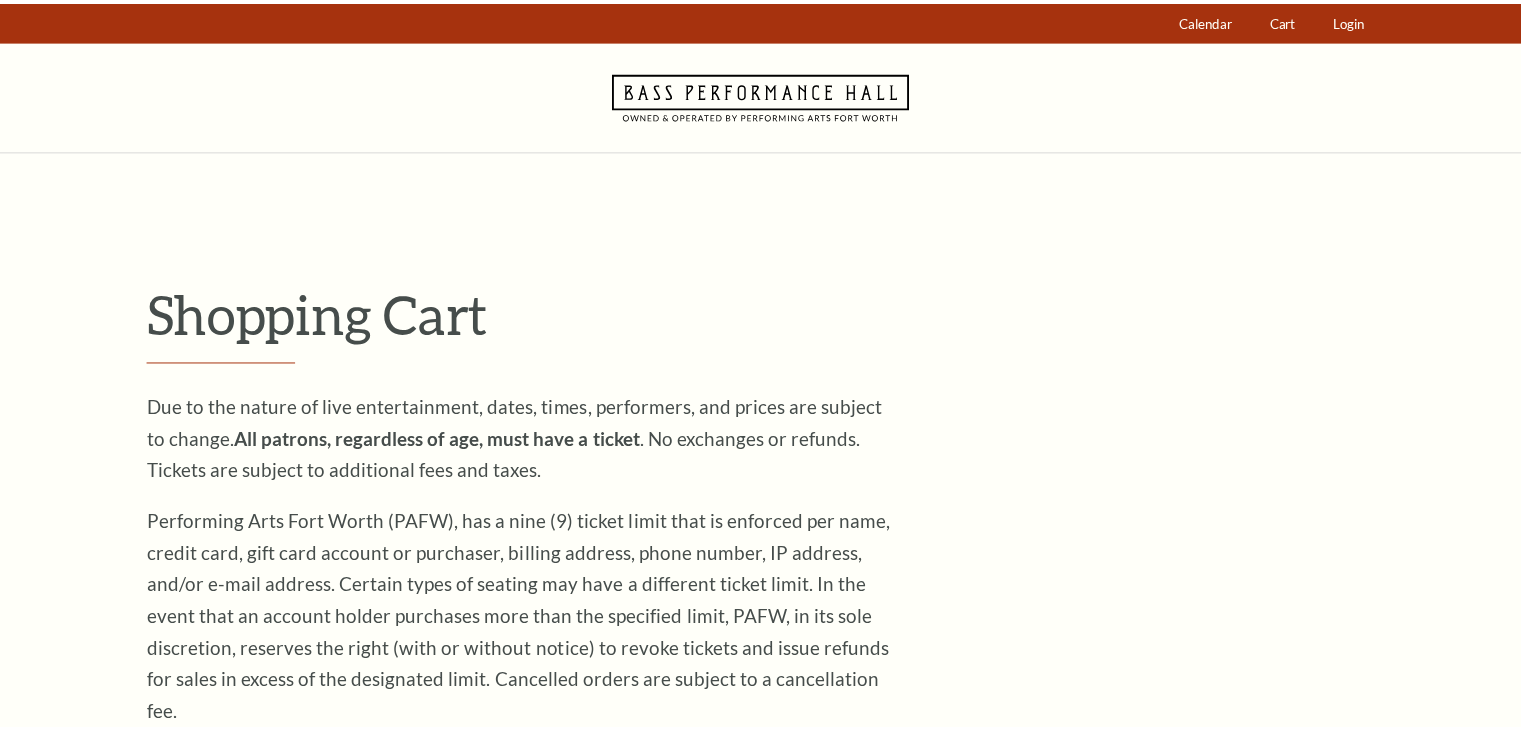 scroll, scrollTop: 0, scrollLeft: 0, axis: both 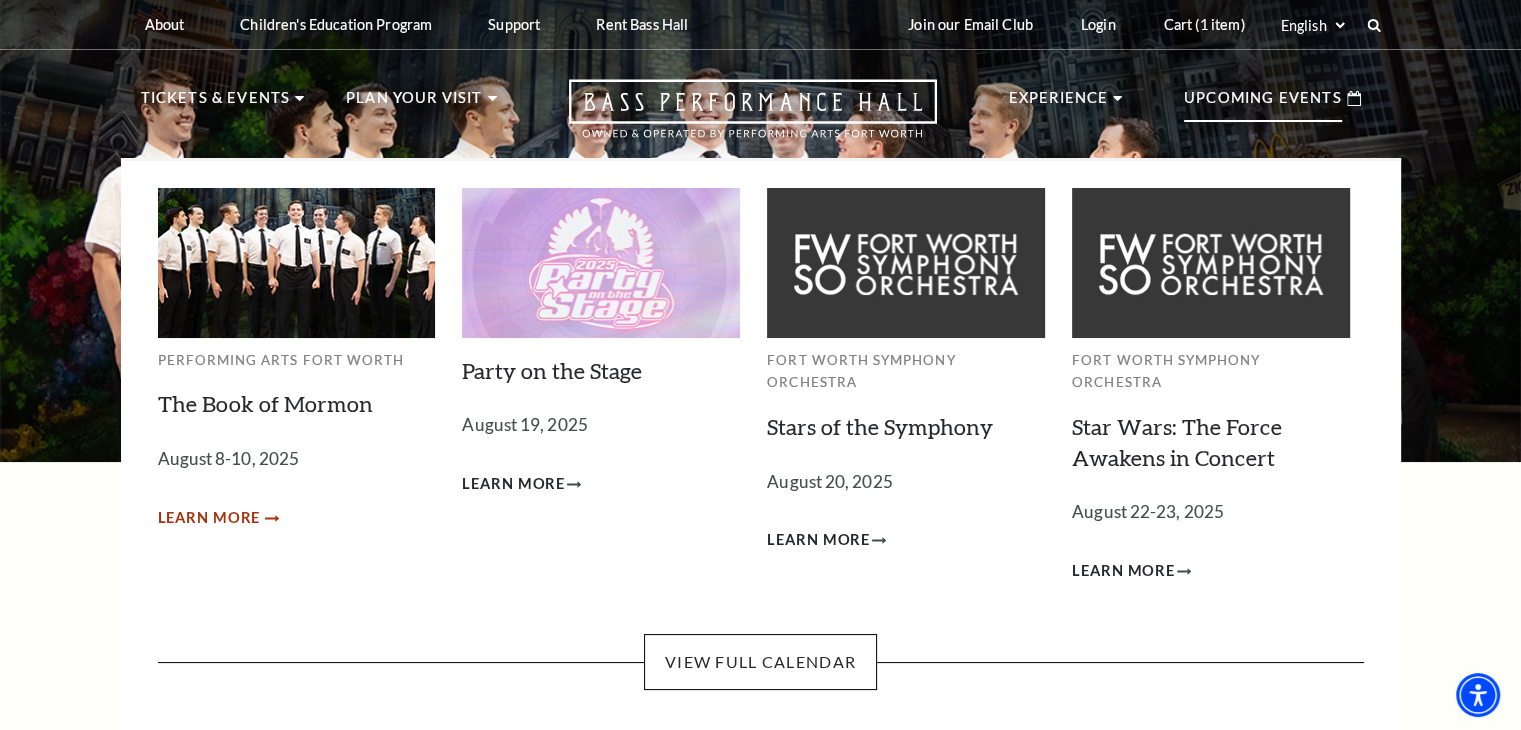 click on "Learn More" at bounding box center (209, 518) 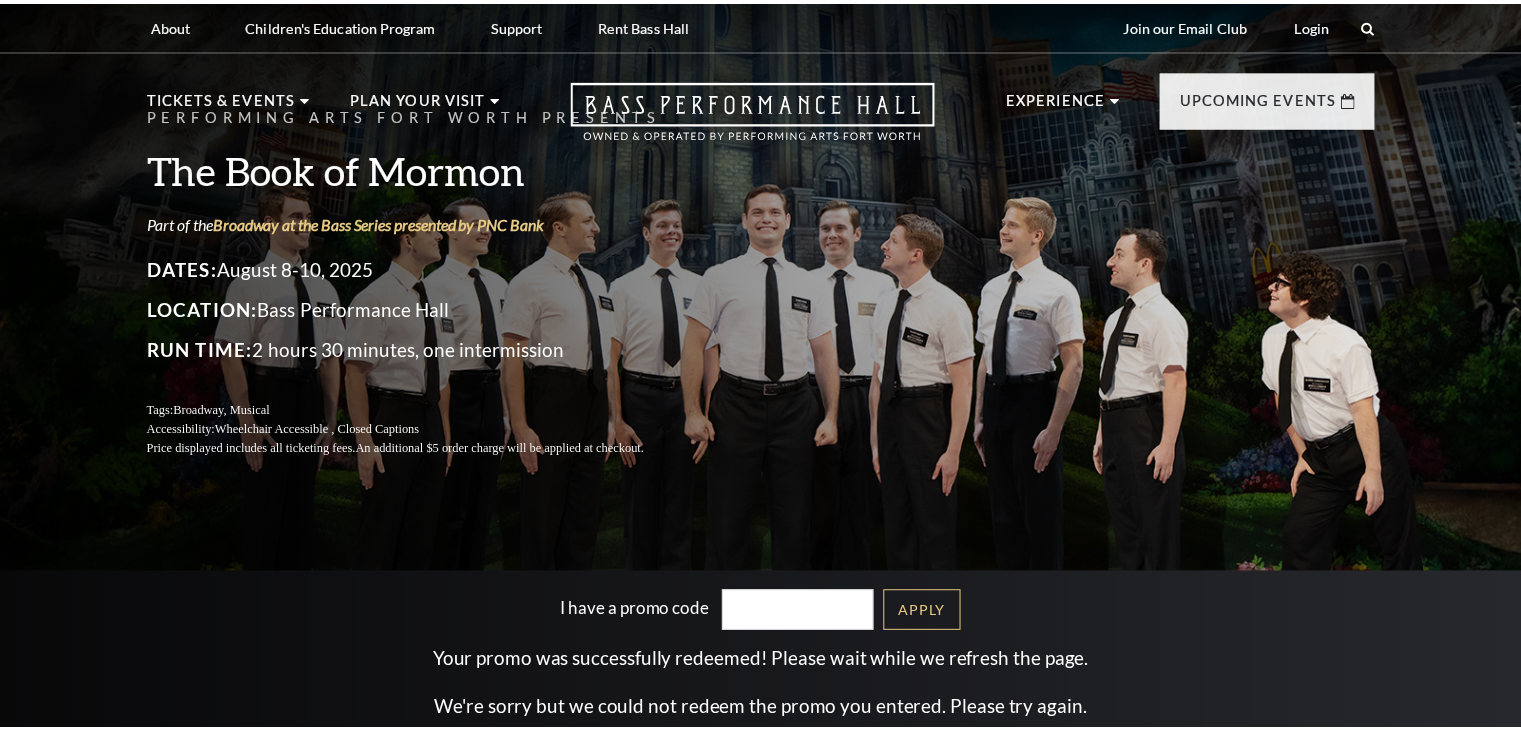 scroll, scrollTop: 0, scrollLeft: 0, axis: both 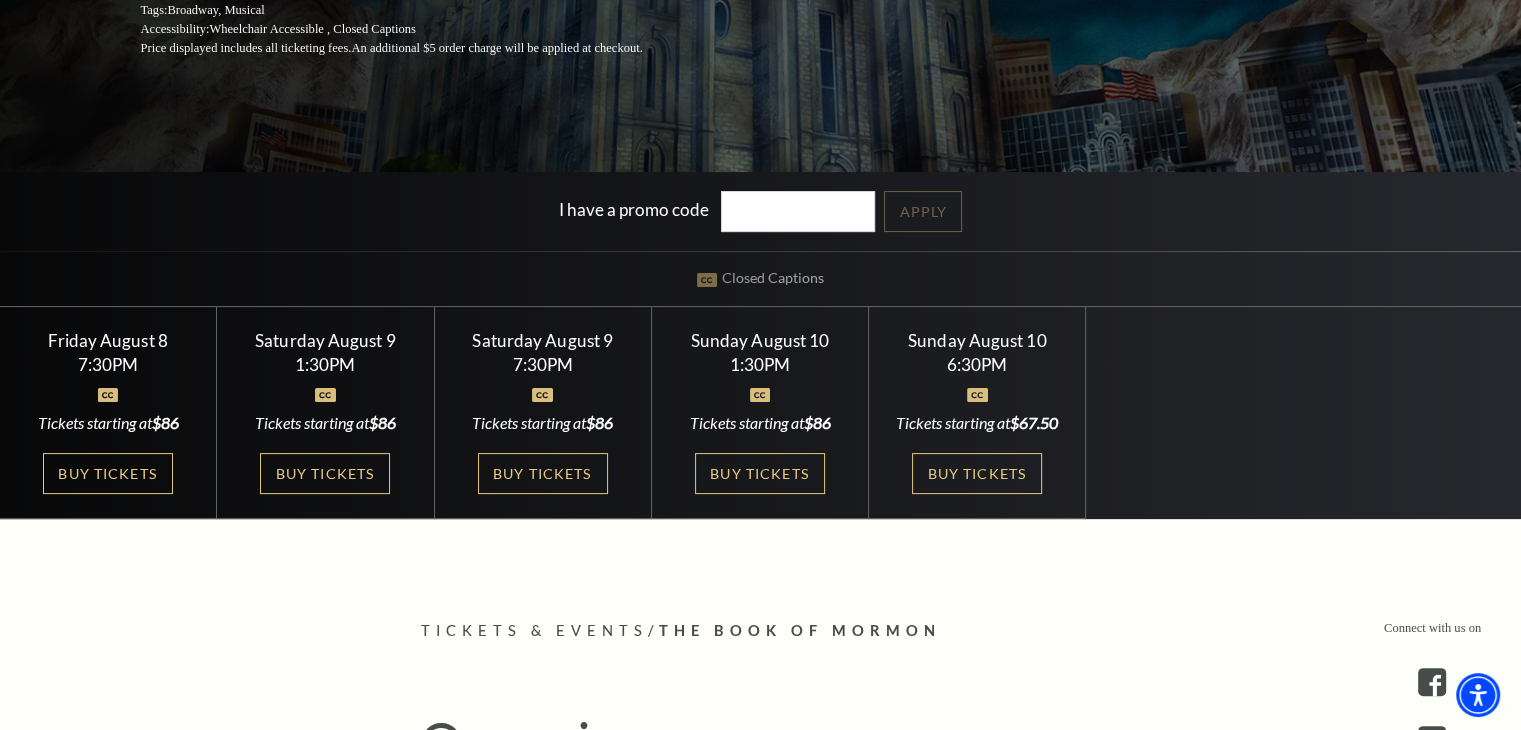 click on "Tickets starting at  $67.50" at bounding box center [977, 423] 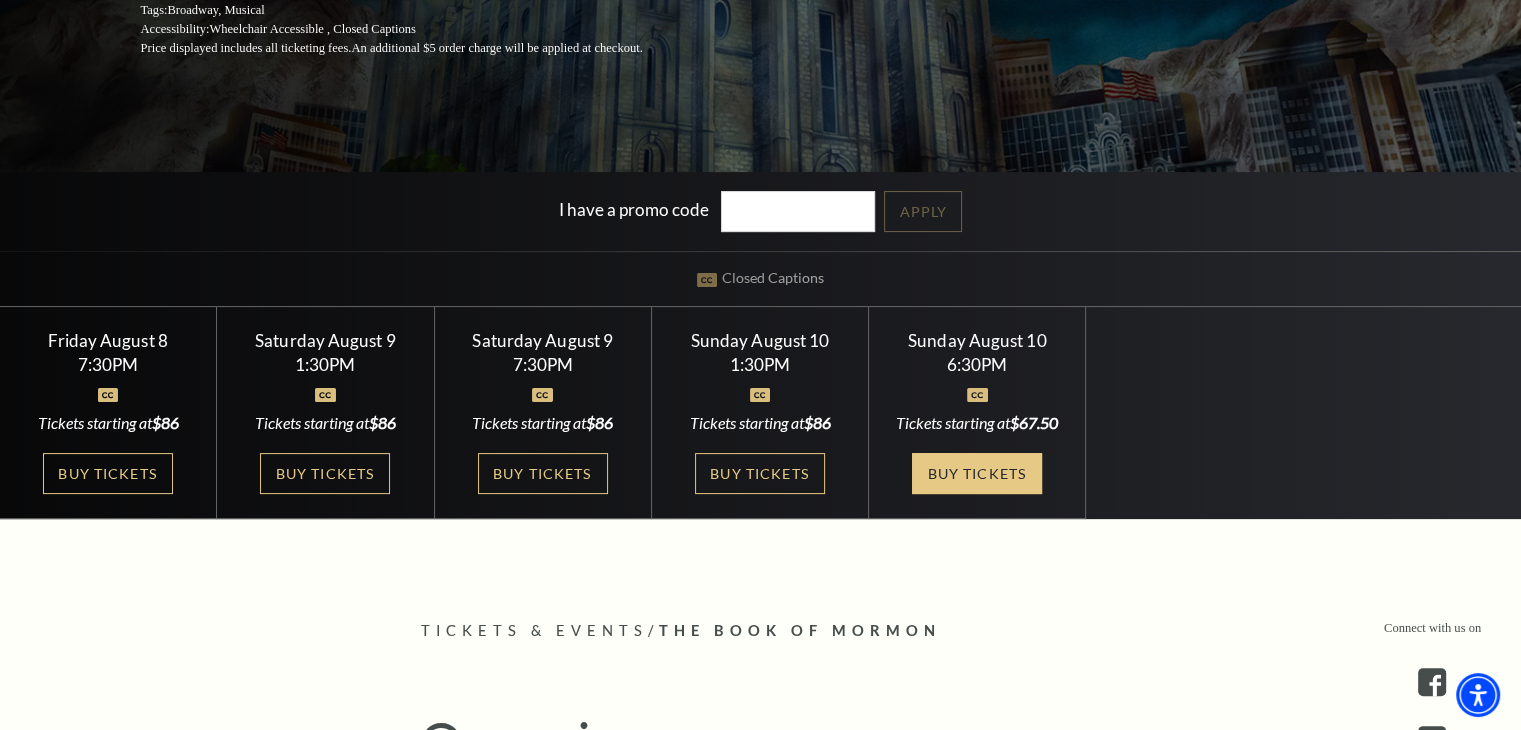 click on "Buy Tickets" at bounding box center (977, 473) 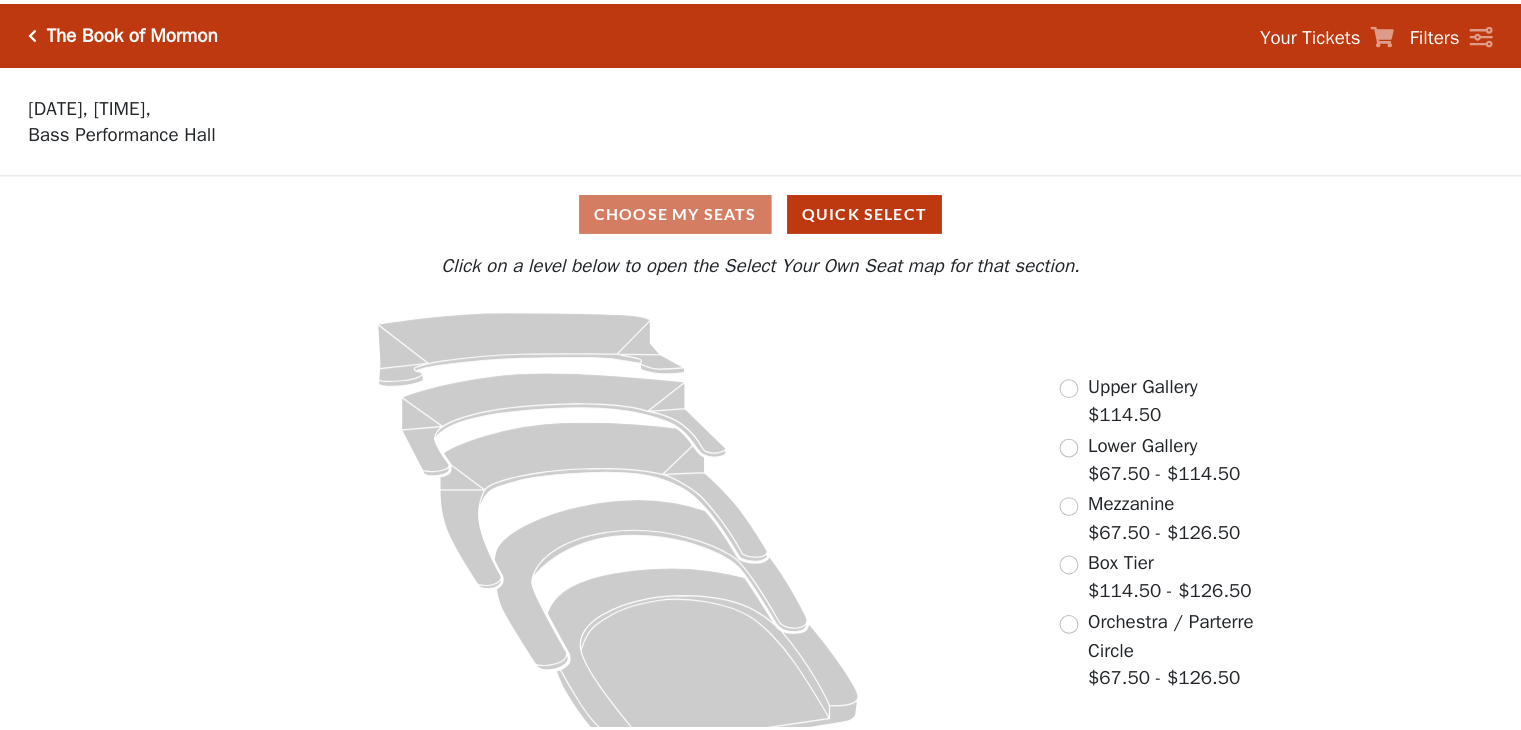 scroll, scrollTop: 0, scrollLeft: 0, axis: both 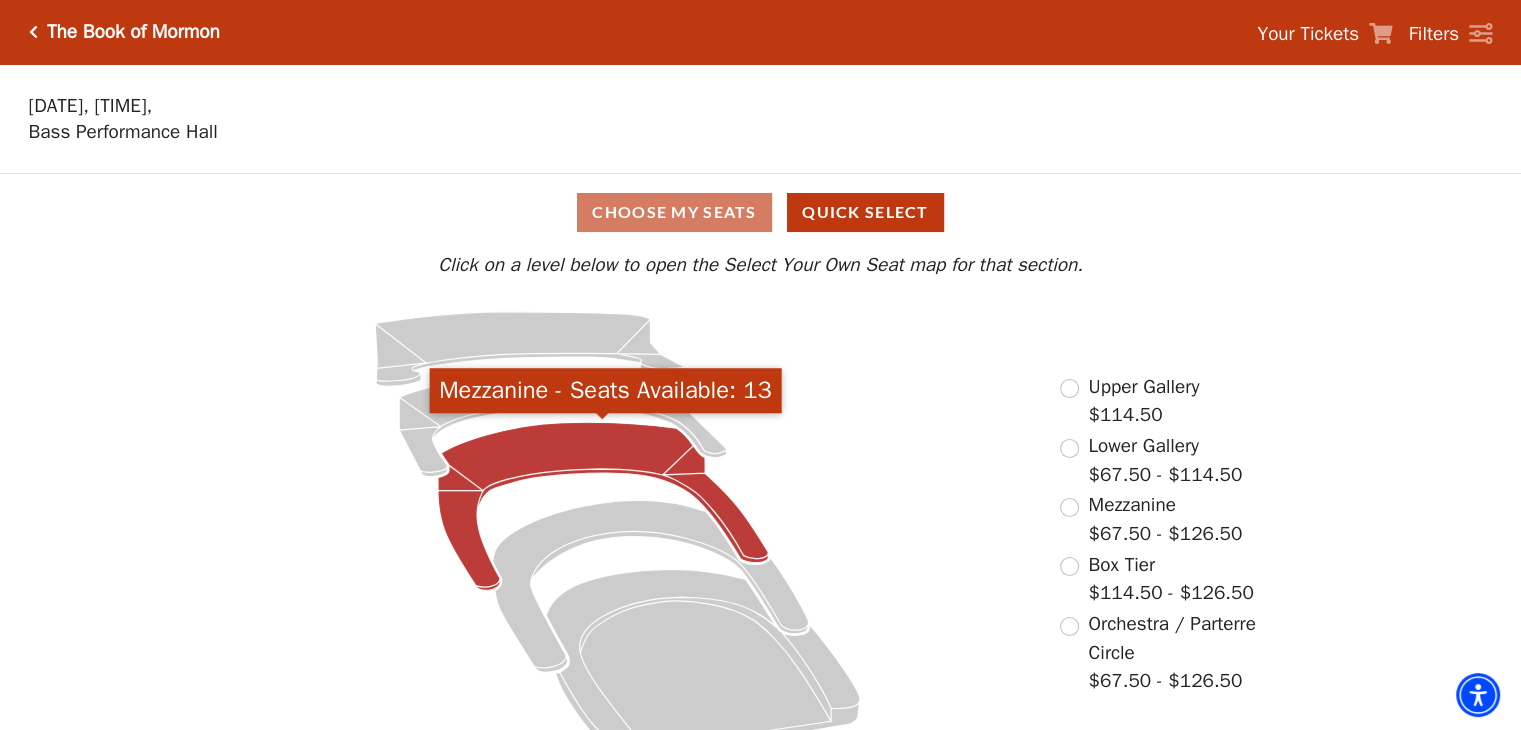 click 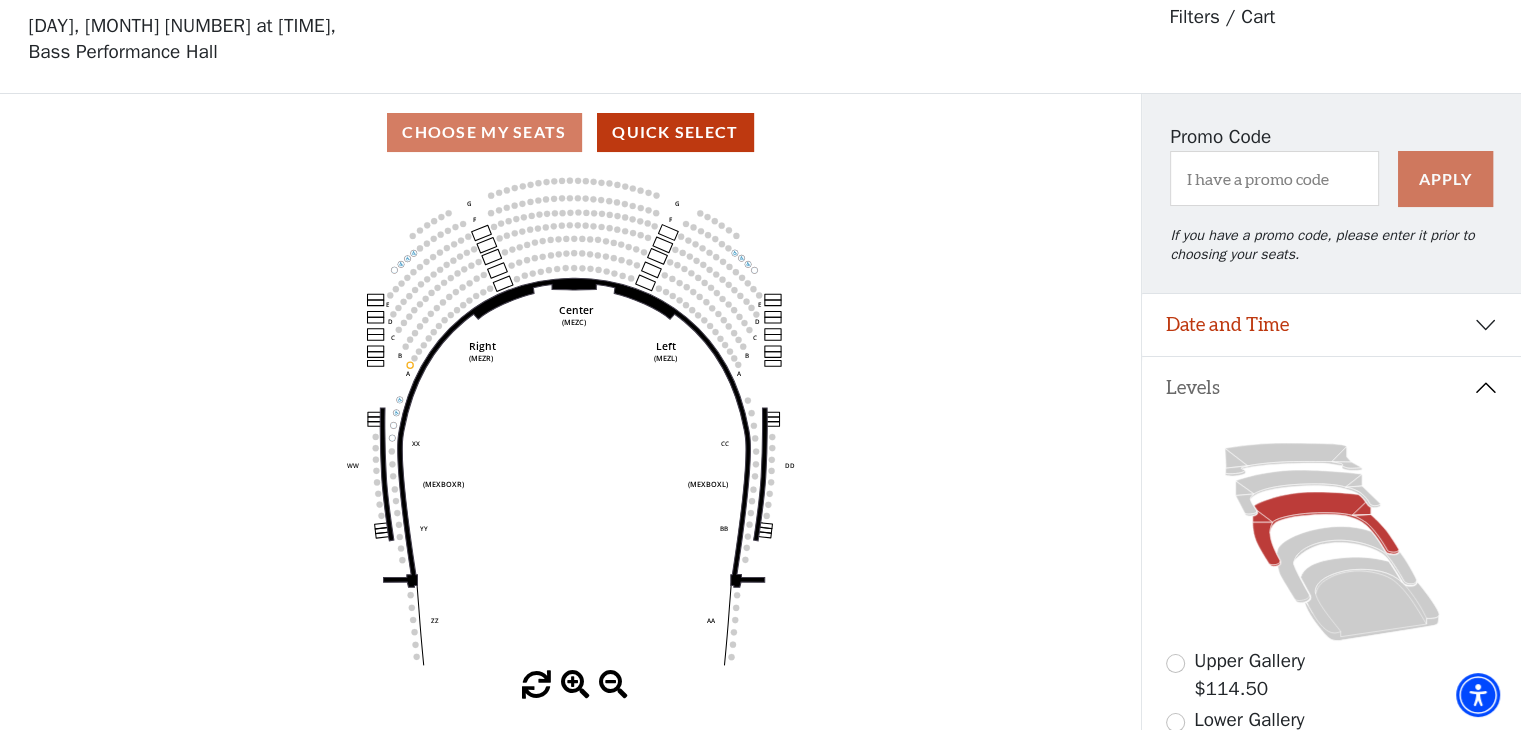 scroll, scrollTop: 92, scrollLeft: 0, axis: vertical 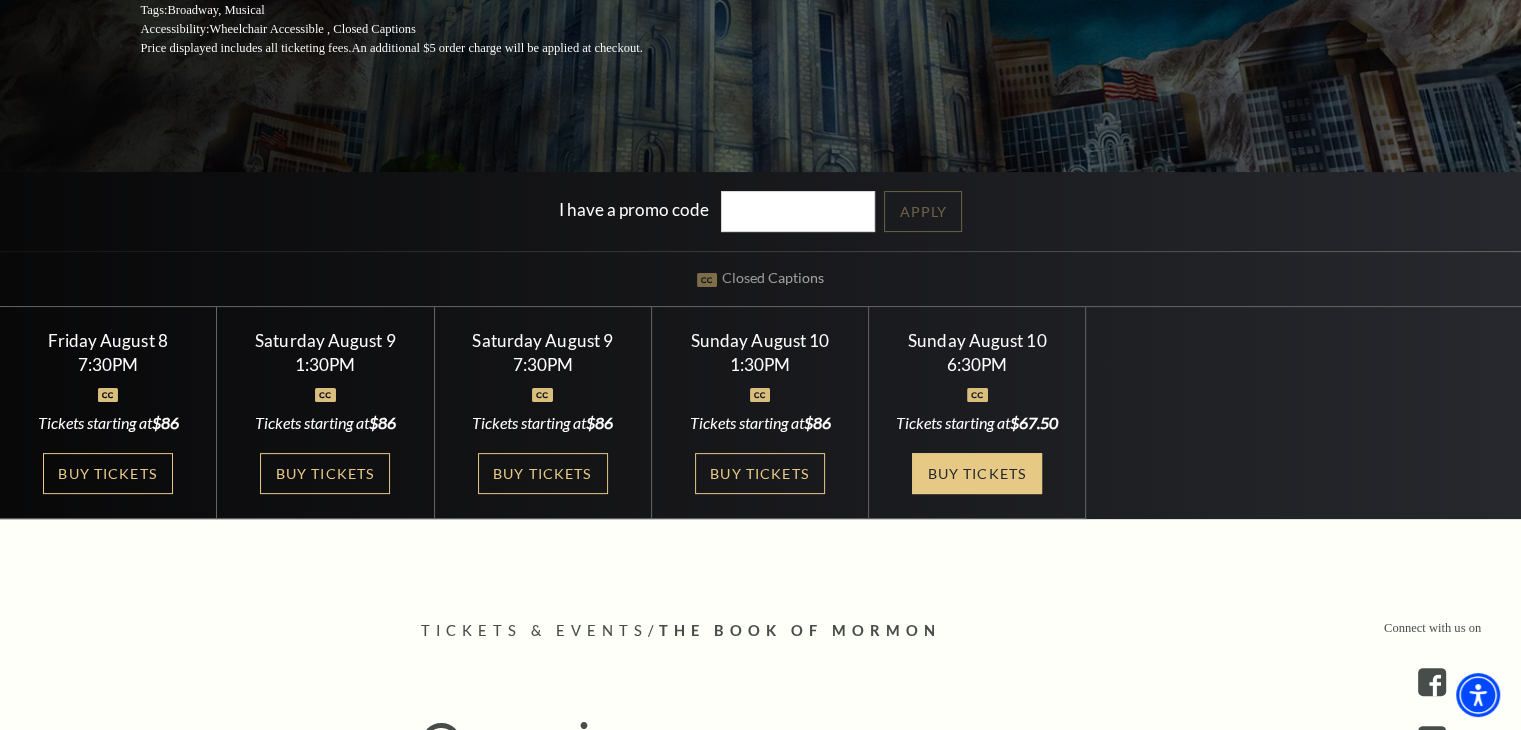 click on "Buy Tickets" at bounding box center (977, 473) 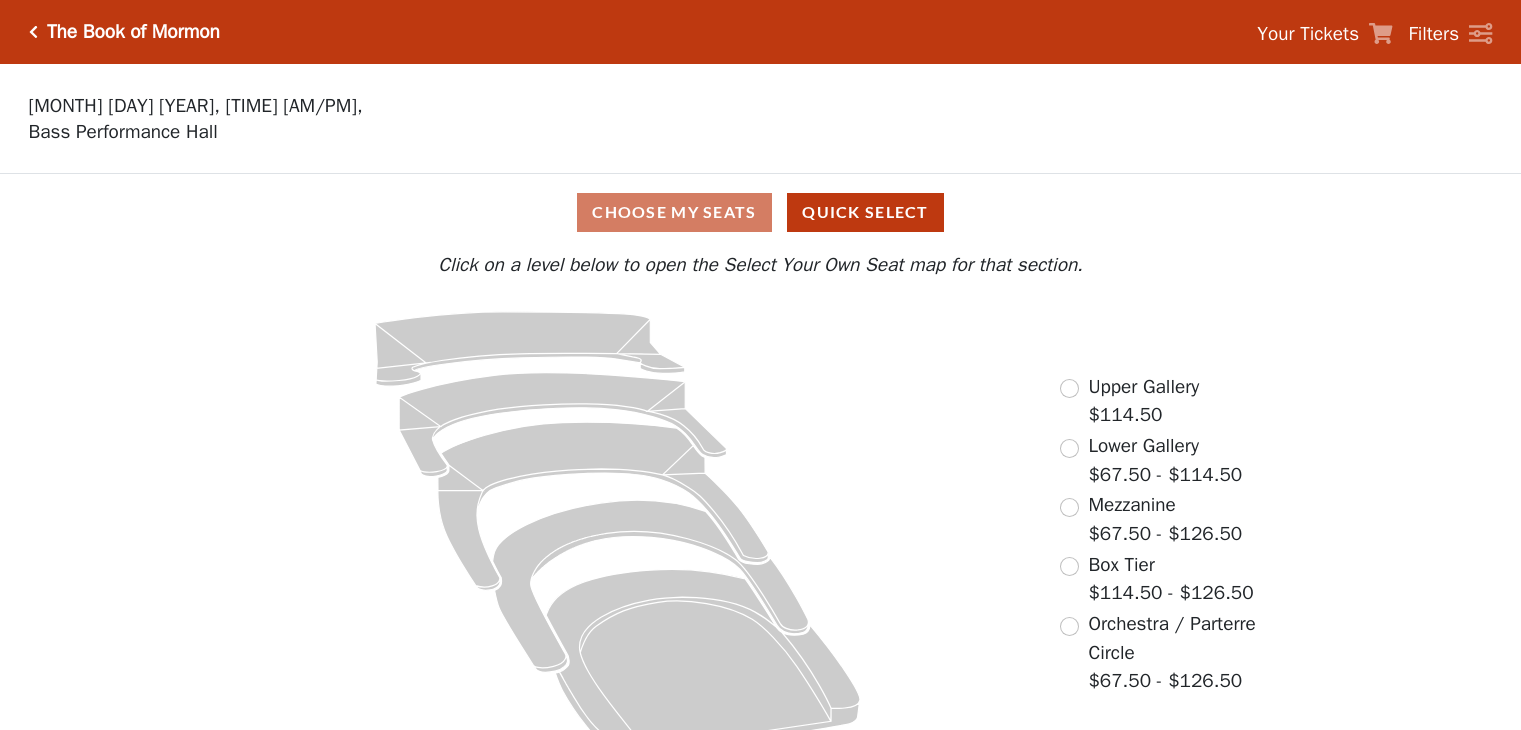scroll, scrollTop: 0, scrollLeft: 0, axis: both 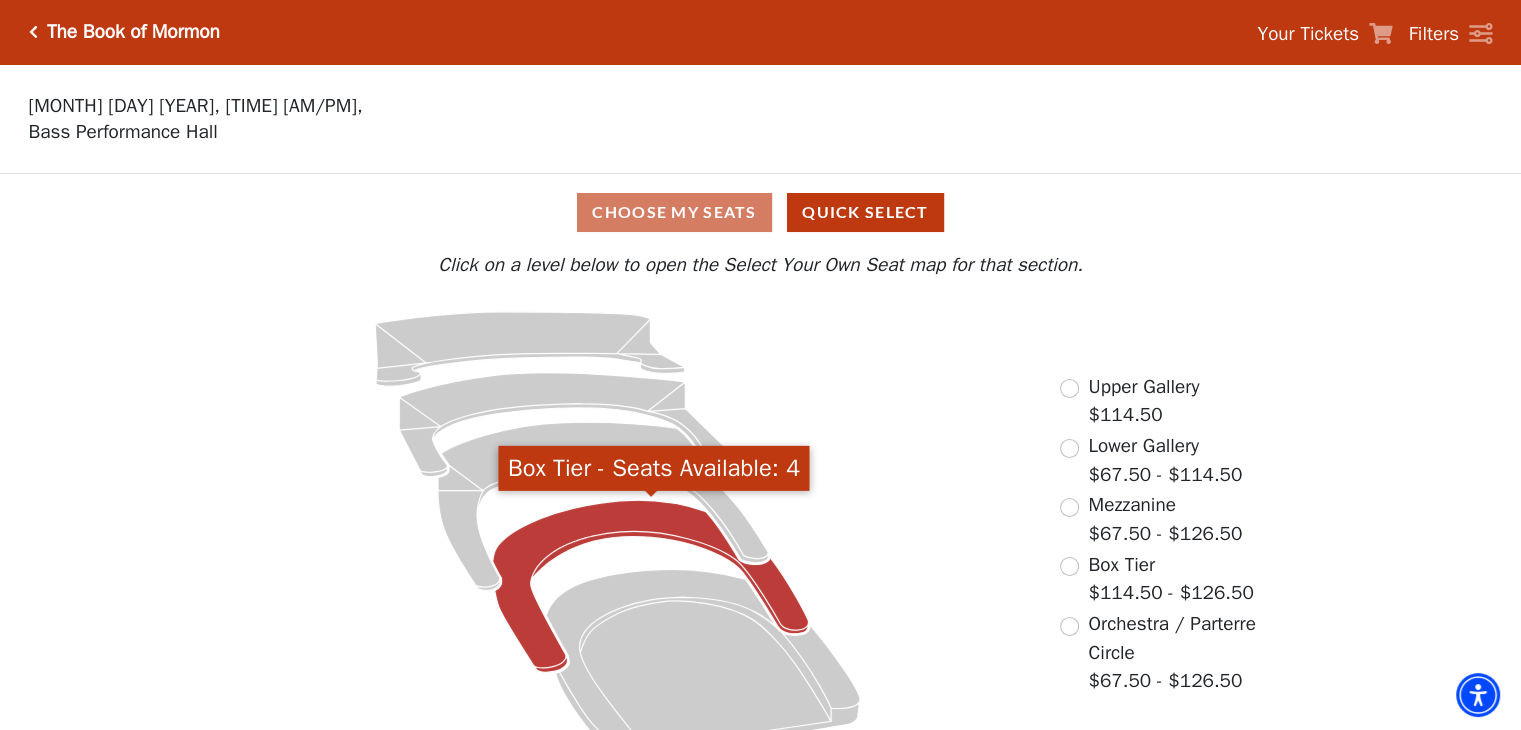 click 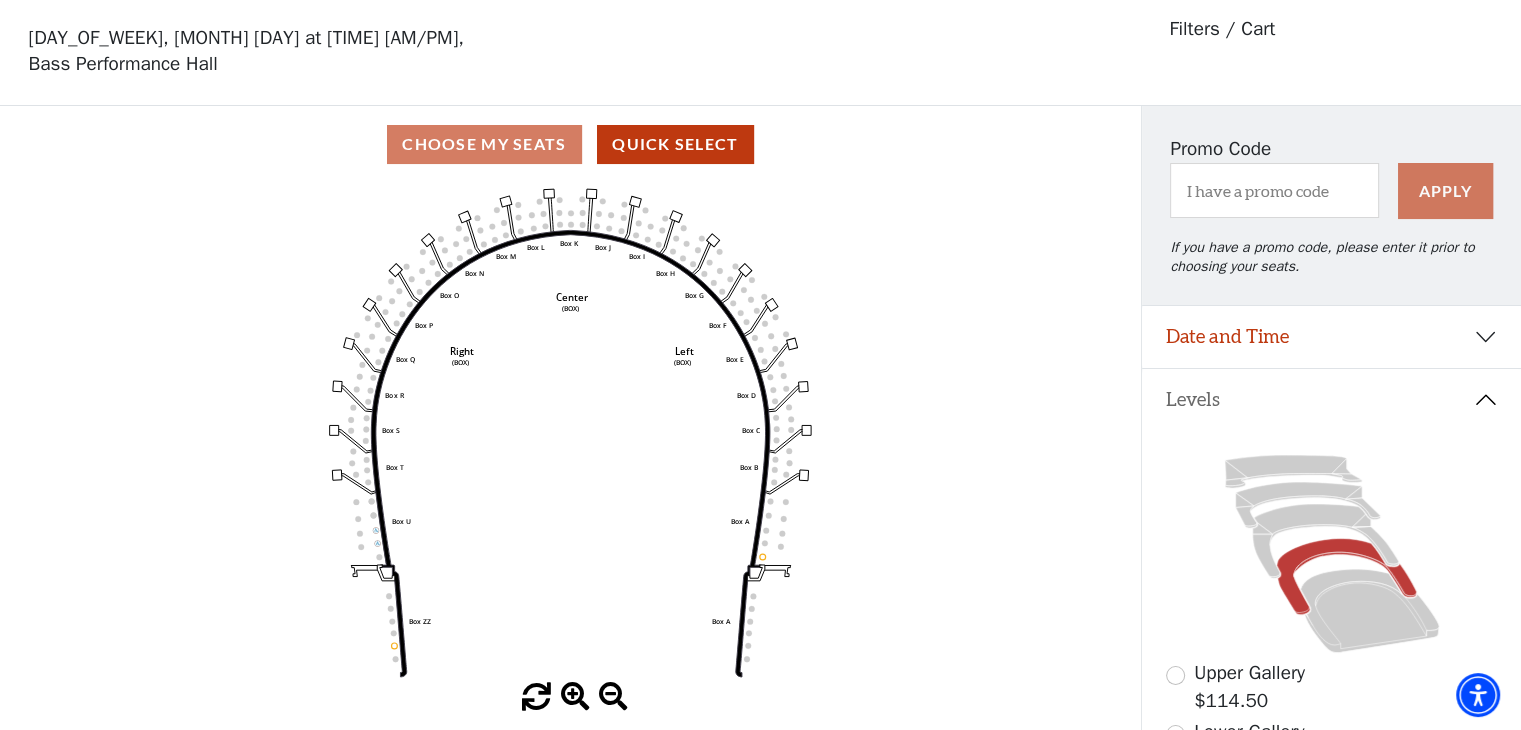 scroll, scrollTop: 92, scrollLeft: 0, axis: vertical 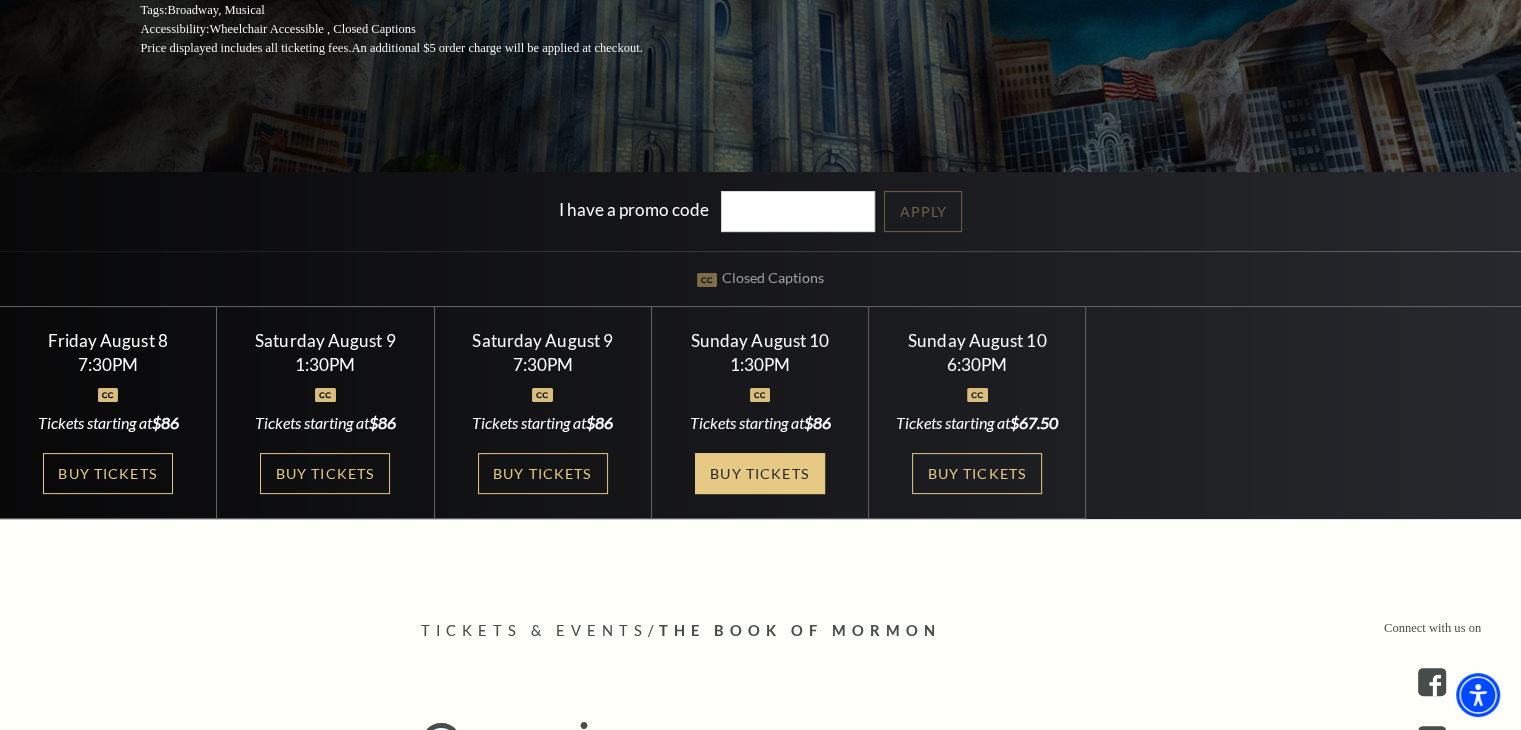 click on "Buy Tickets" at bounding box center [760, 473] 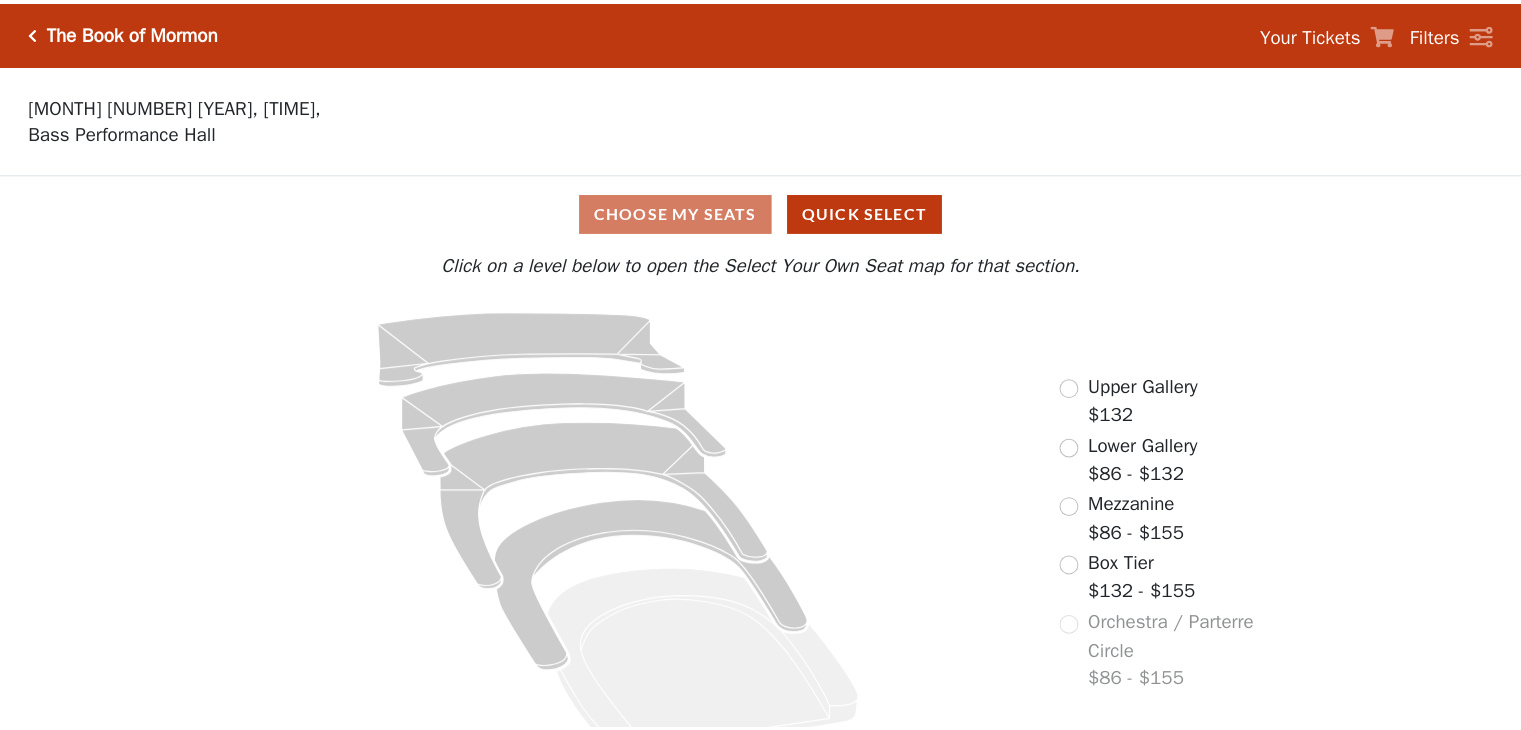 scroll, scrollTop: 0, scrollLeft: 0, axis: both 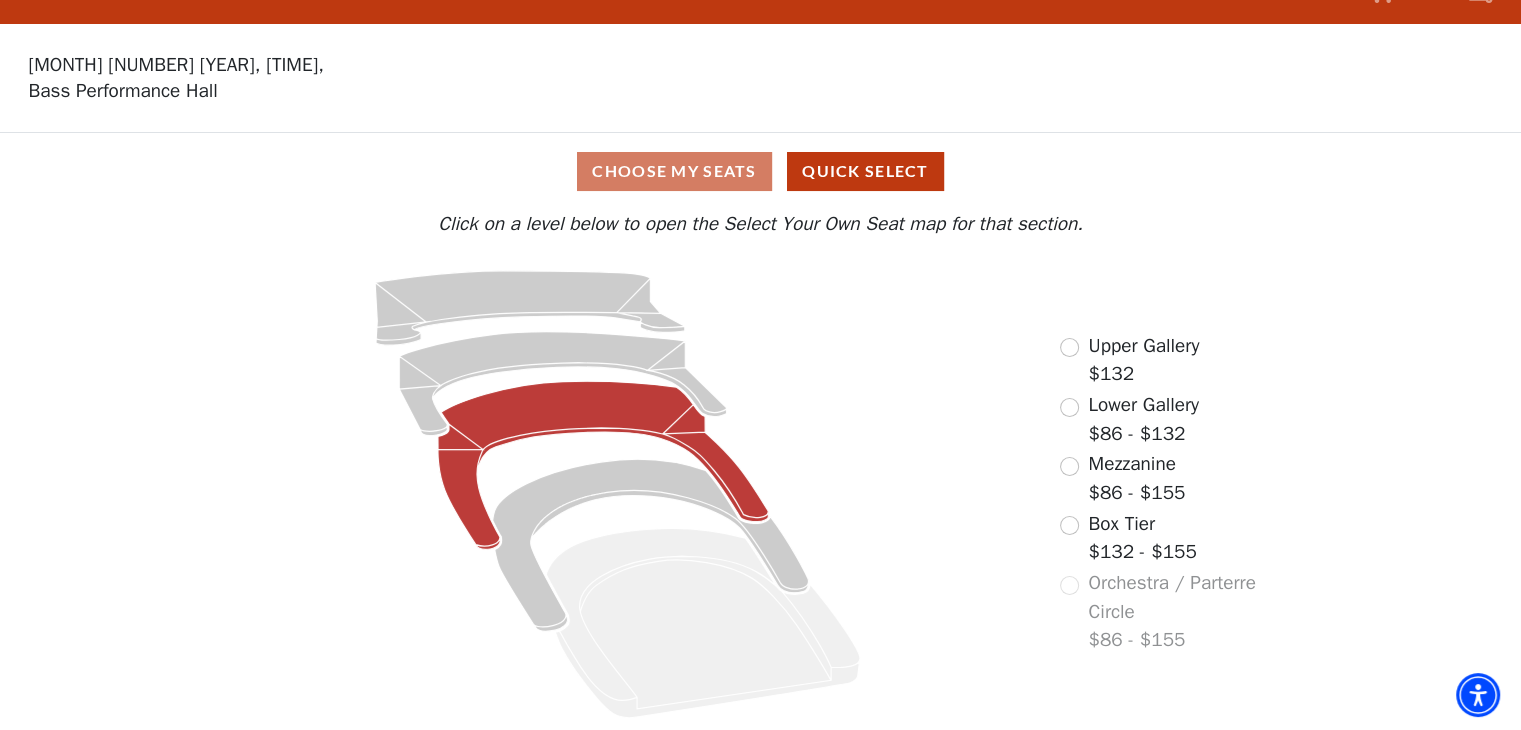 click 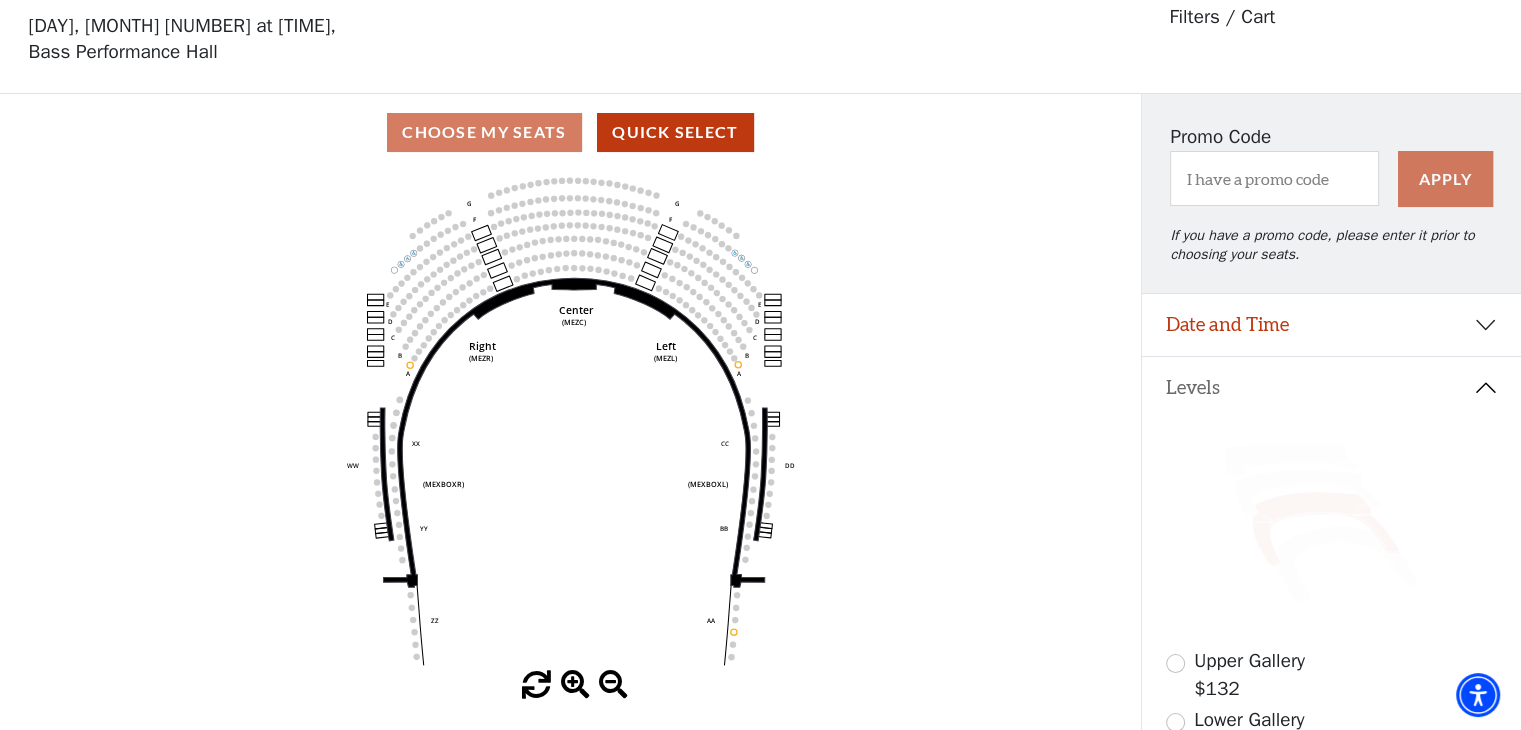scroll, scrollTop: 92, scrollLeft: 0, axis: vertical 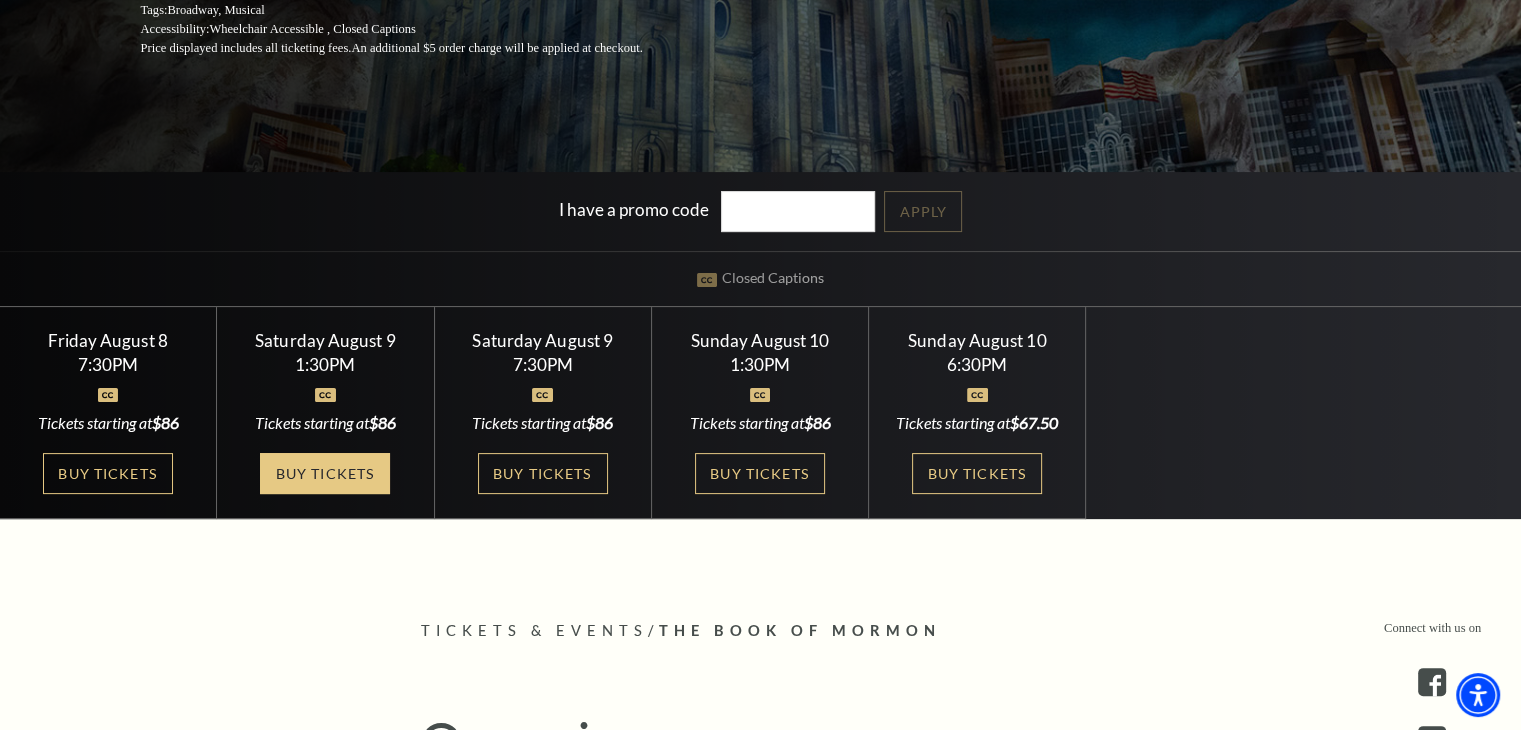 click on "Buy Tickets" at bounding box center (325, 473) 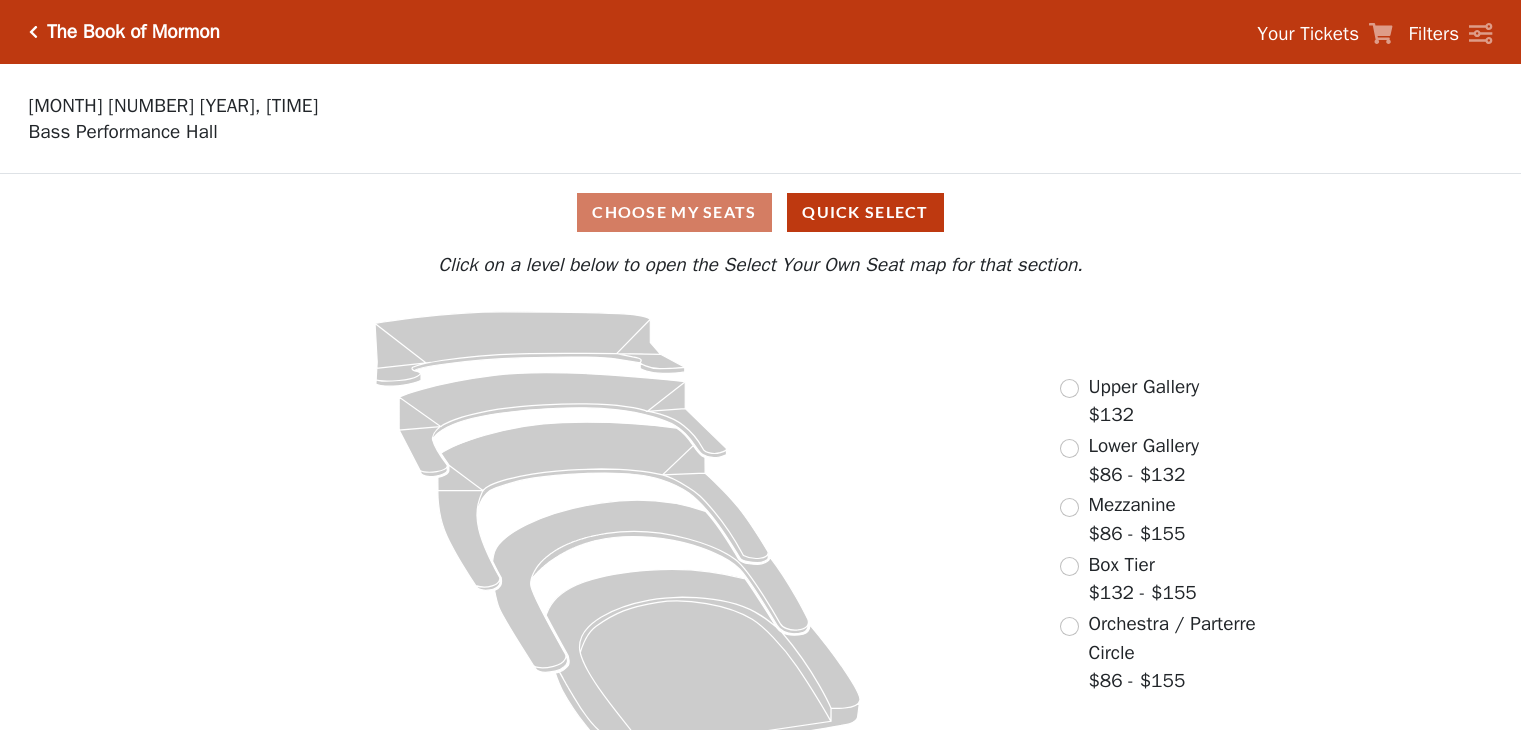 scroll, scrollTop: 0, scrollLeft: 0, axis: both 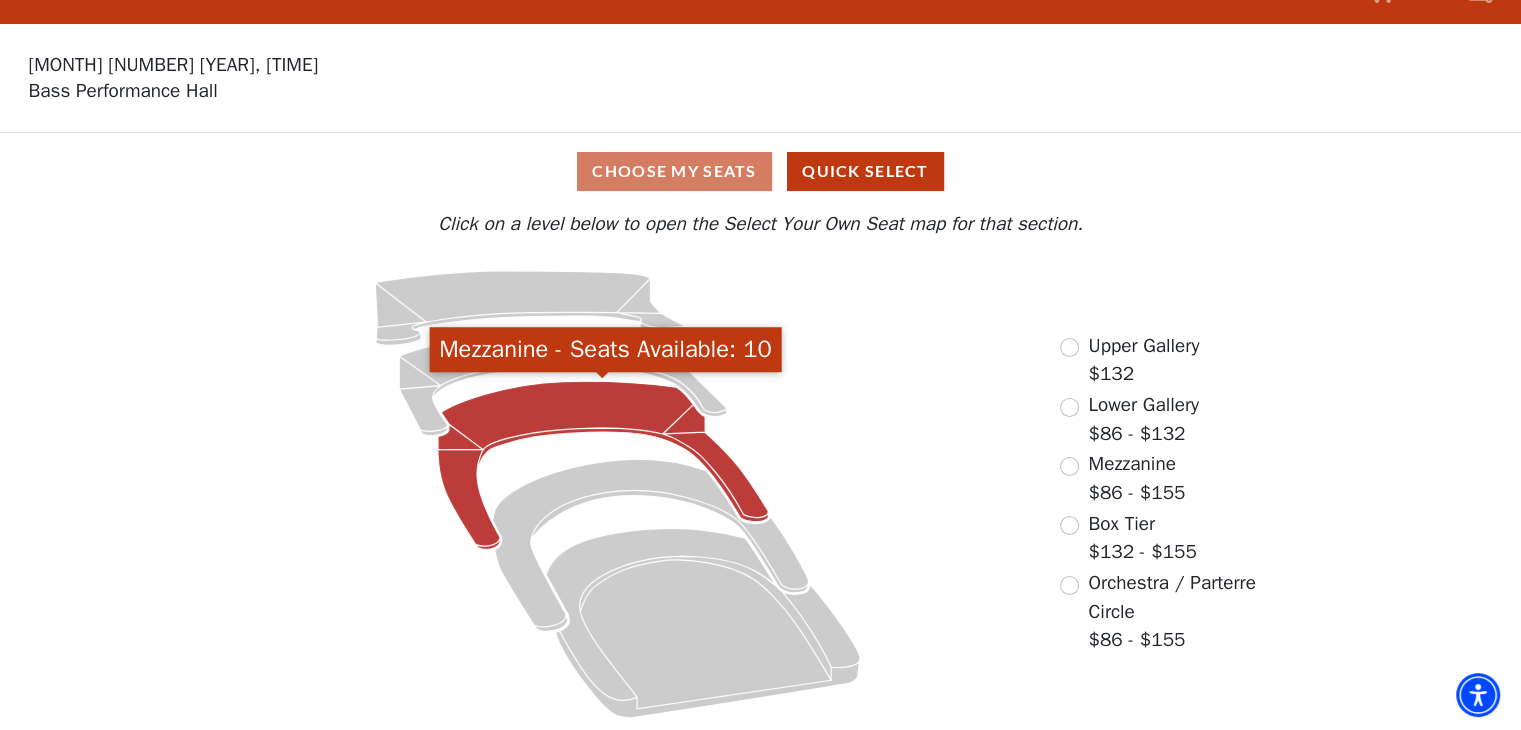 click 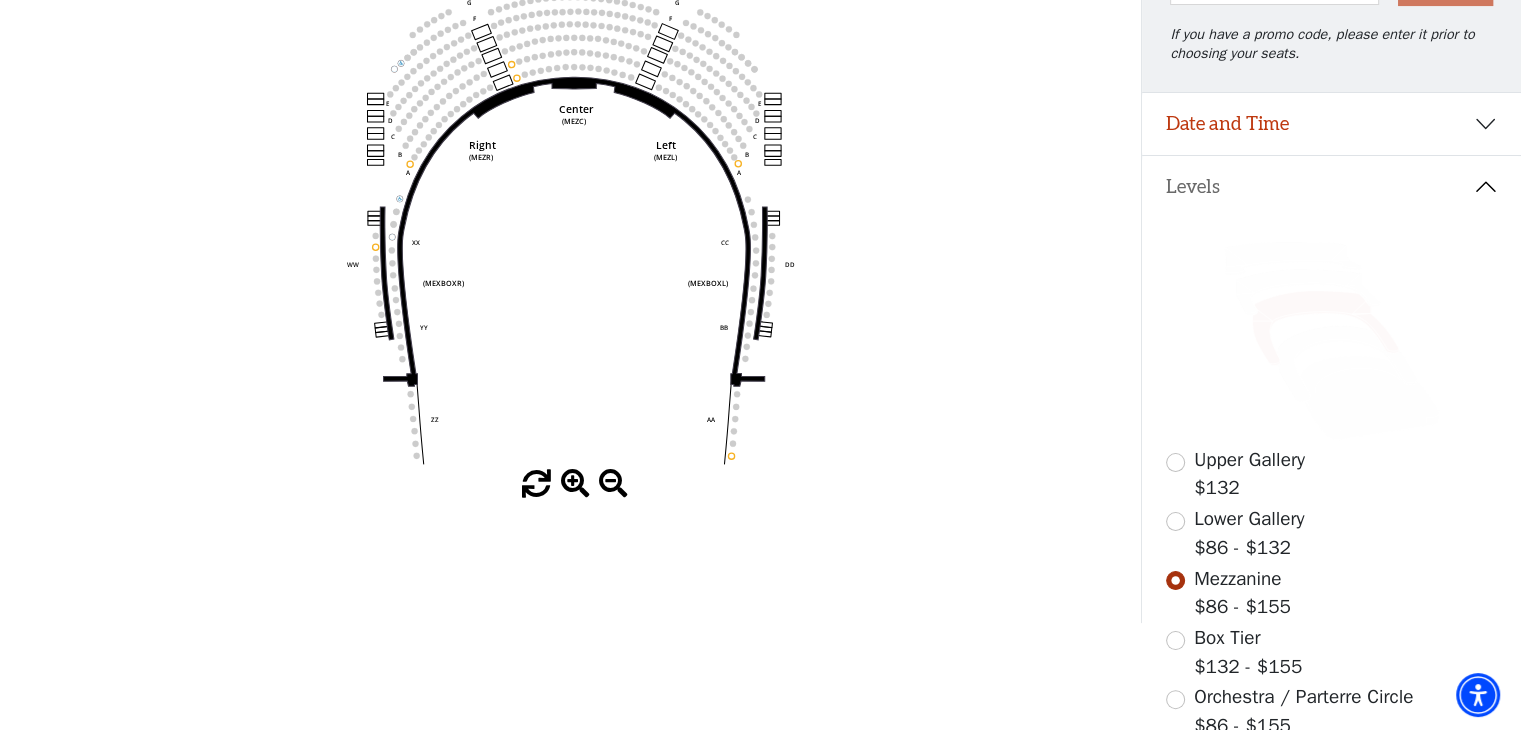 scroll, scrollTop: 292, scrollLeft: 0, axis: vertical 